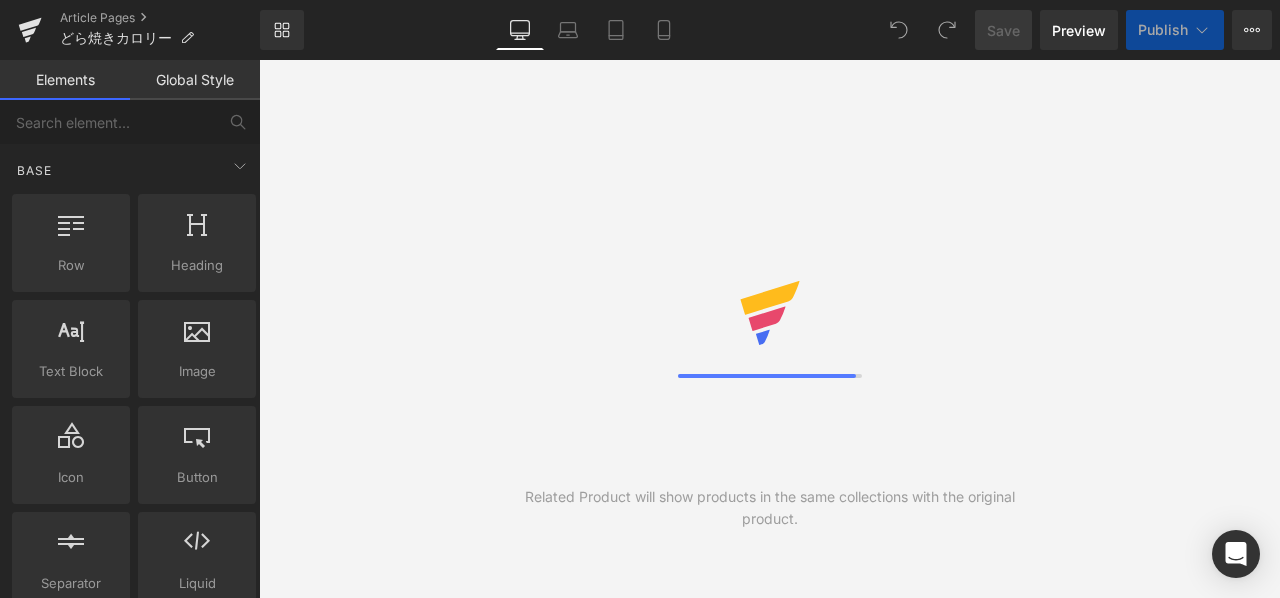 scroll, scrollTop: 0, scrollLeft: 0, axis: both 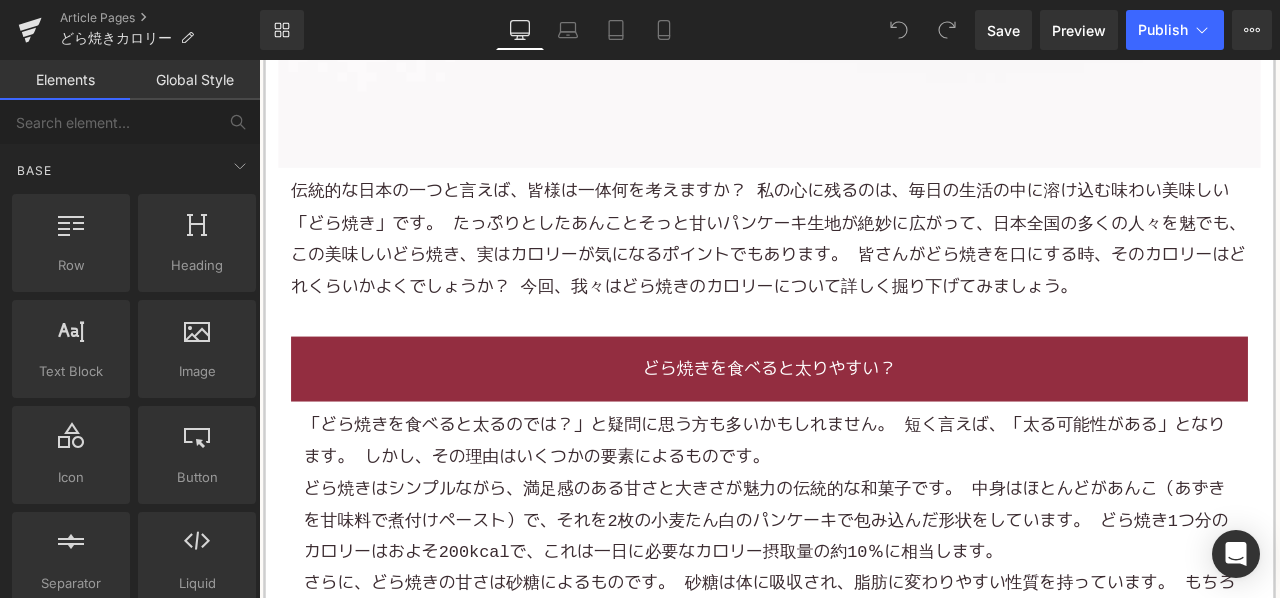 click on "伝統的な日本の一つと言えば、皆様は一体何を考えますか？ 私の心に残るのは、毎日の生活の中に溶け込む味わい美味しい「どら焼き」です。 たっぷりとしたあんことそっと甘いパンケーキ生地が絶妙に広がって、日本全国の多くの人々を魅でも、この美味しいどら焼き、実はカロリーが気になるポイントでもあります。 皆さんがどら焼きを口にする時、そのカロリーはどれくらいかよくでしょうか？ 今回、我々はどら焼きのカロリーについて詳しく掘り下げてみましょう。" at bounding box center (863, 272) 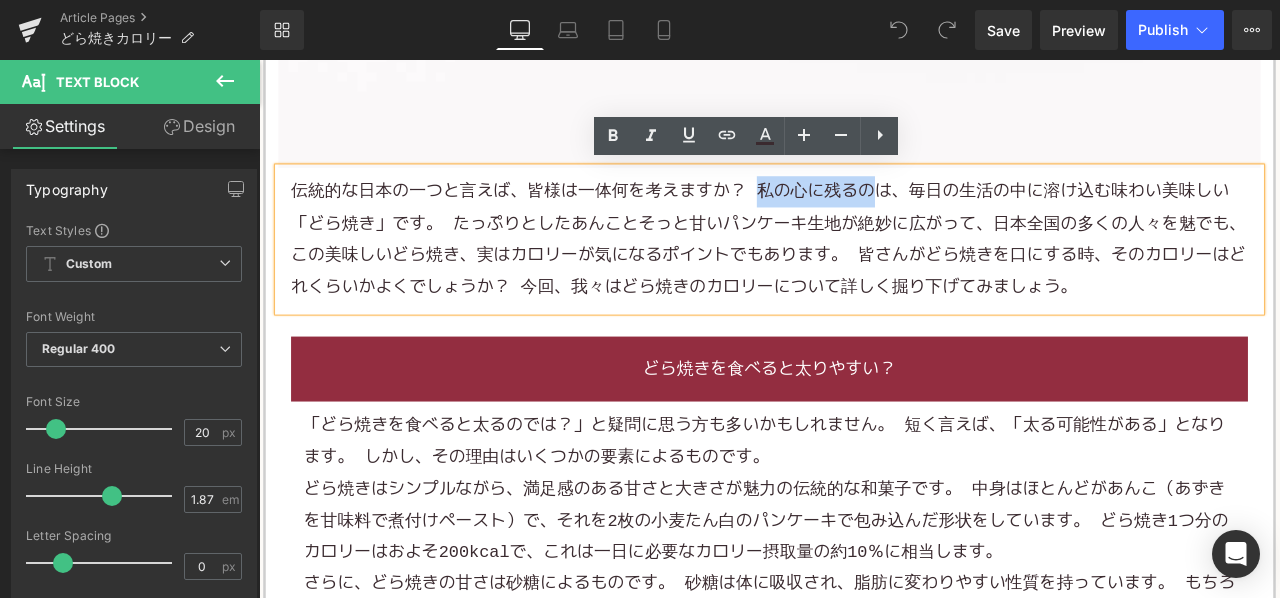 drag, startPoint x: 841, startPoint y: 212, endPoint x: 990, endPoint y: 219, distance: 149.16434 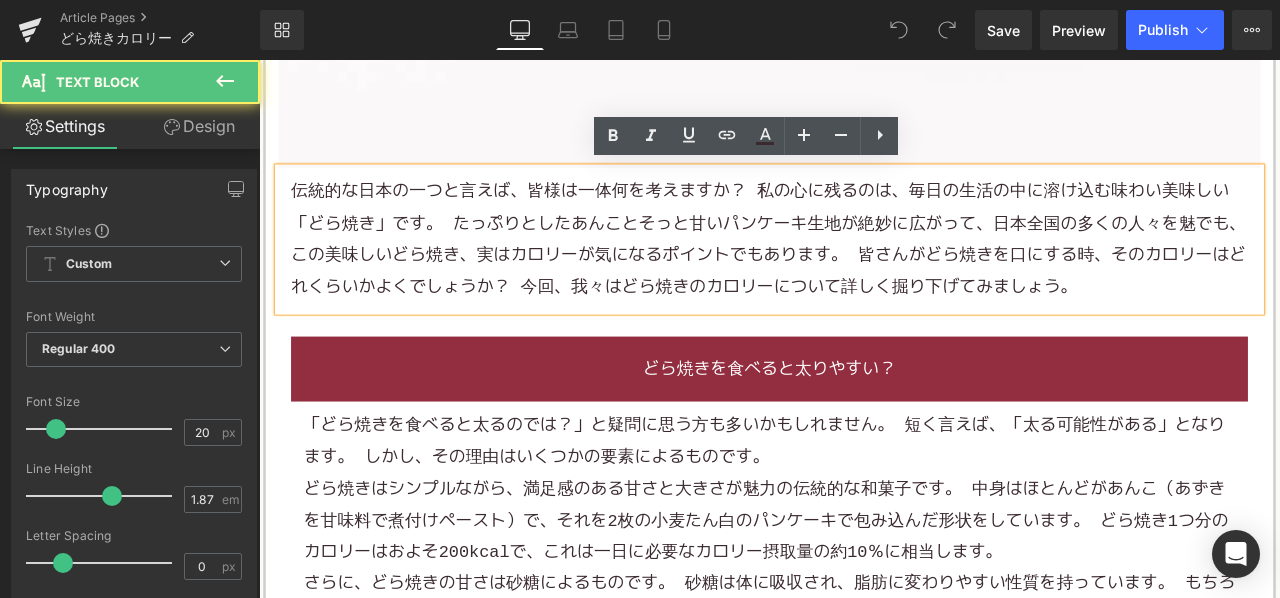 click on "伝統的な日本の一つと言えば、皆様は一体何を考えますか？ 私の心に残るのは、毎日の生活の中に溶け込む味わい美味しい「どら焼き」です。 たっぷりとしたあんことそっと甘いパンケーキ生地が絶妙に広がって、日本全国の多くの人々を魅でも、この美味しいどら焼き、実はカロリーが気になるポイントでもあります。 皆さんがどら焼きを口にする時、そのカロリーはどれくらいかよくでしょうか？ 今回、我々はどら焼きのカロリーについて詳しく掘り下げてみましょう。" at bounding box center (863, 272) 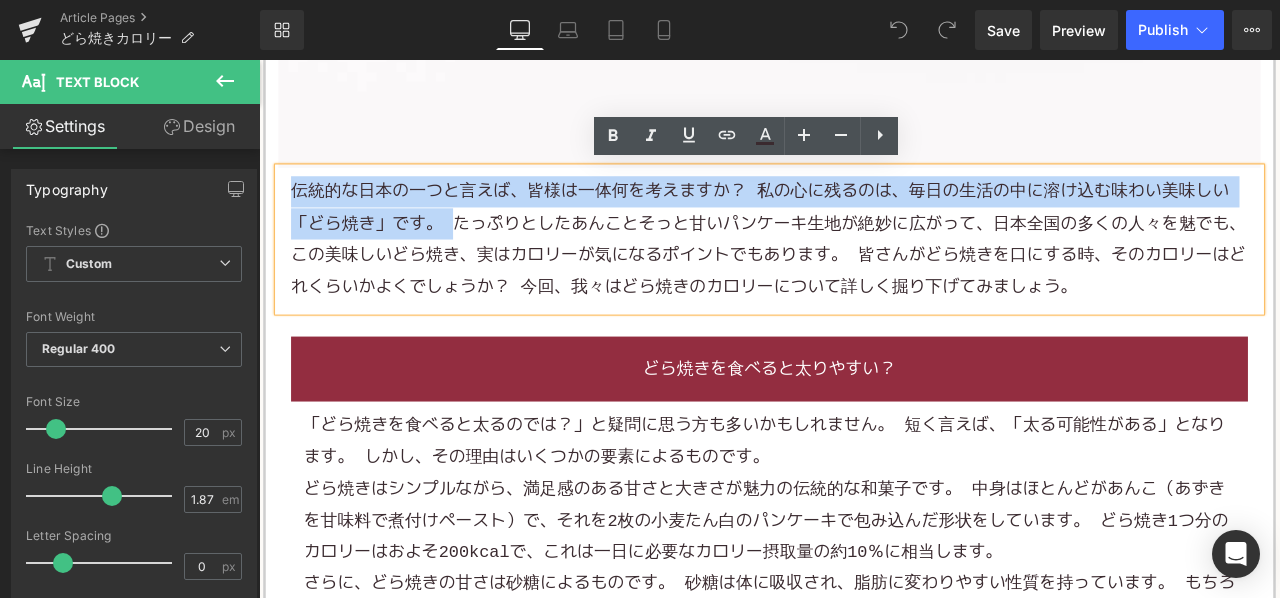 drag, startPoint x: 479, startPoint y: 252, endPoint x: 509, endPoint y: 243, distance: 31.320919 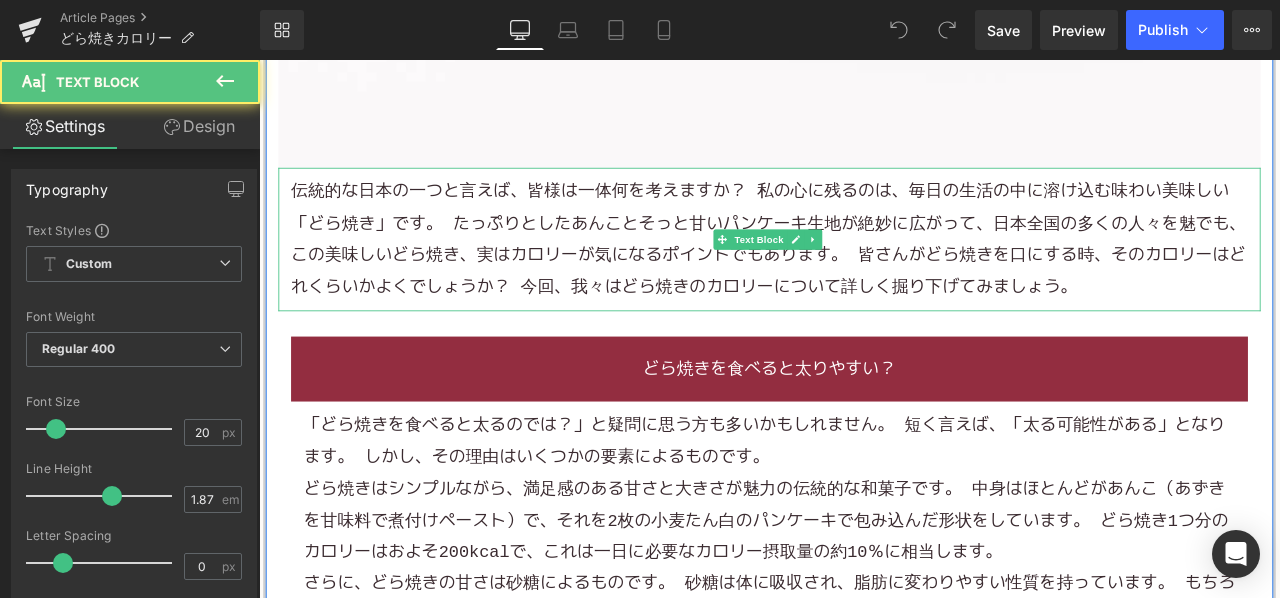 click on "伝統的な日本の一つと言えば、皆様は一体何を考えますか？ 私の心に残るのは、毎日の生活の中に溶け込む味わい美味しい「どら焼き」です。 たっぷりとしたあんことそっと甘いパンケーキ生地が絶妙に広がって、日本全国の多くの人々を魅でも、この美味しいどら焼き、実はカロリーが気になるポイントでもあります。 皆さんがどら焼きを口にする時、そのカロリーはどれくらいかよくでしょうか？ 今回、我々はどら焼きのカロリーについて詳しく掘り下げてみましょう。" at bounding box center (864, 273) 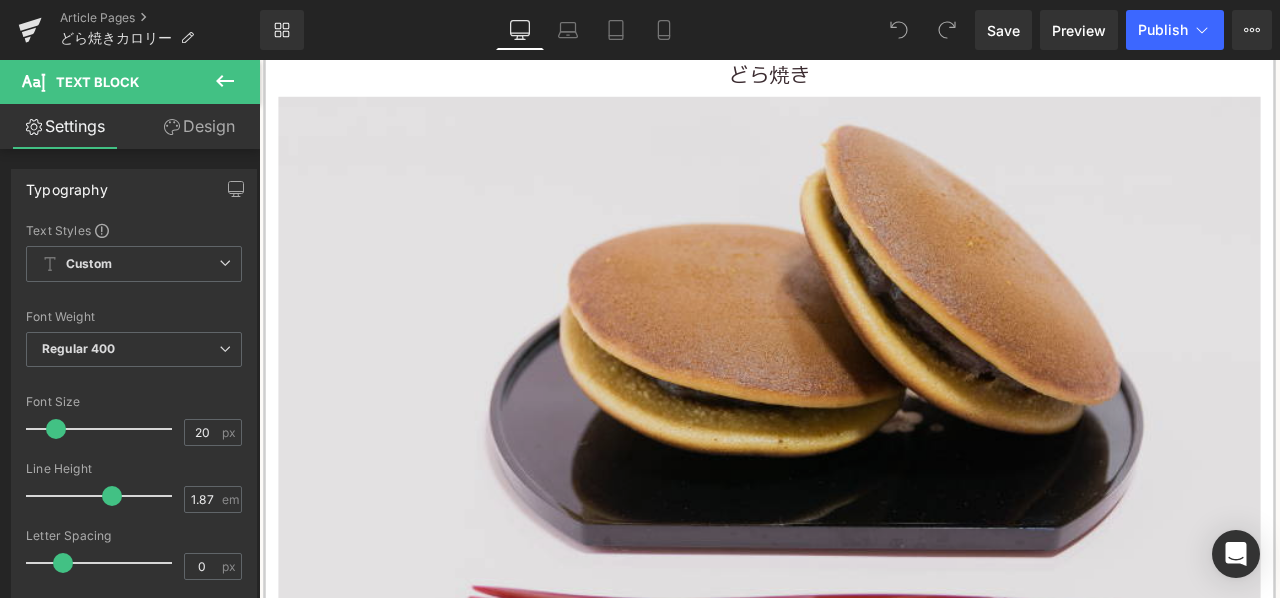 scroll, scrollTop: 100, scrollLeft: 0, axis: vertical 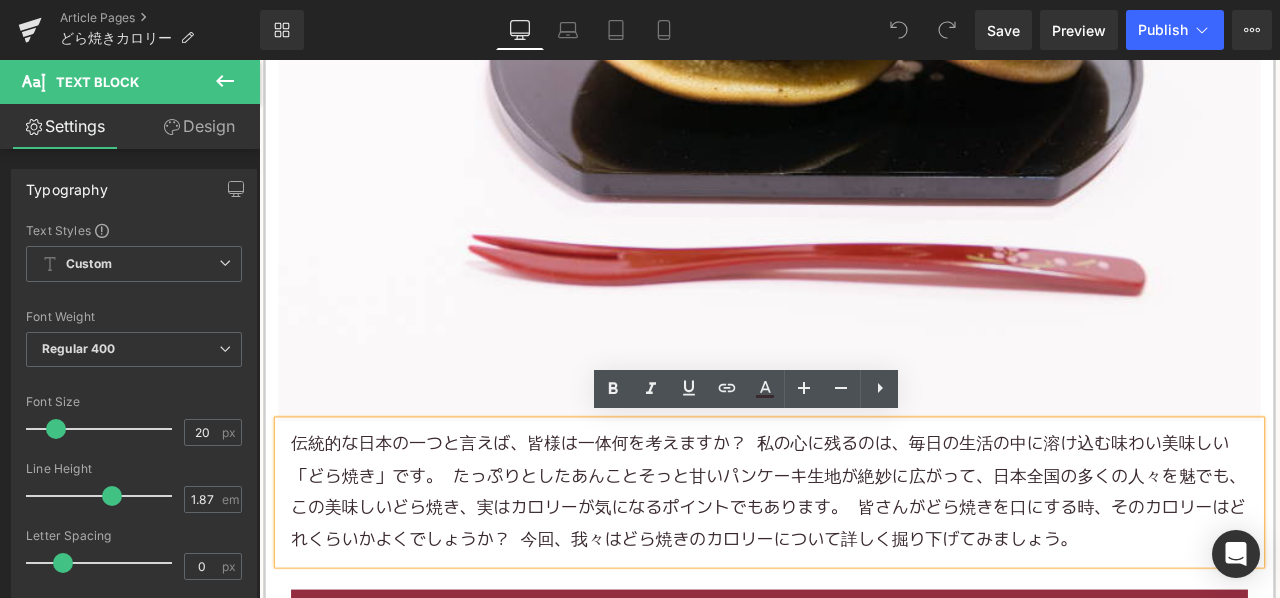 click on "伝統的な日本の一つと言えば、皆様は一体何を考えますか？ 私の心に残るのは、毎日の生活の中に溶け込む味わい美味しい「どら焼き」です。 たっぷりとしたあんことそっと甘いパンケーキ生地が絶妙に広がって、日本全国の多くの人々を魅でも、この美味しいどら焼き、実はカロリーが気になるポイントでもあります。 皆さんがどら焼きを口にする時、そのカロリーはどれくらいかよくでしょうか？ 今回、我々はどら焼きのカロリーについて詳しく掘り下げてみましょう。" at bounding box center (863, 572) 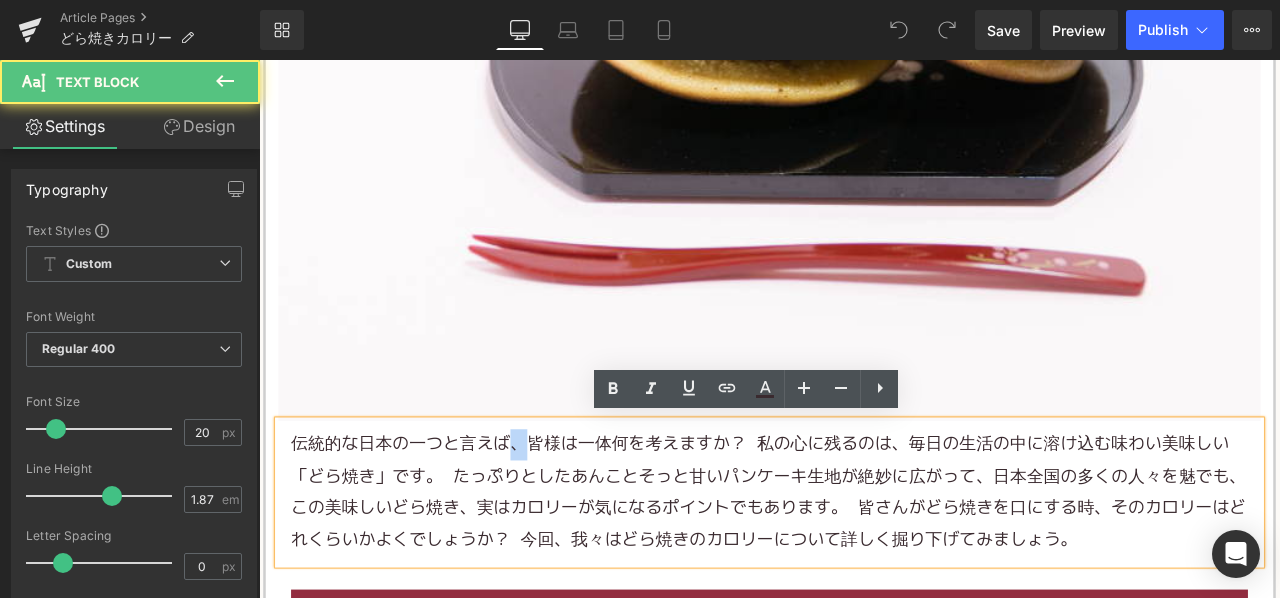 click on "伝統的な日本の一つと言えば、皆様は一体何を考えますか？ 私の心に残るのは、毎日の生活の中に溶け込む味わい美味しい「どら焼き」です。 たっぷりとしたあんことそっと甘いパンケーキ生地が絶妙に広がって、日本全国の多くの人々を魅でも、この美味しいどら焼き、実はカロリーが気になるポイントでもあります。 皆さんがどら焼きを口にする時、そのカロリーはどれくらいかよくでしょうか？ 今回、我々はどら焼きのカロリーについて詳しく掘り下げてみましょう。" at bounding box center (863, 572) 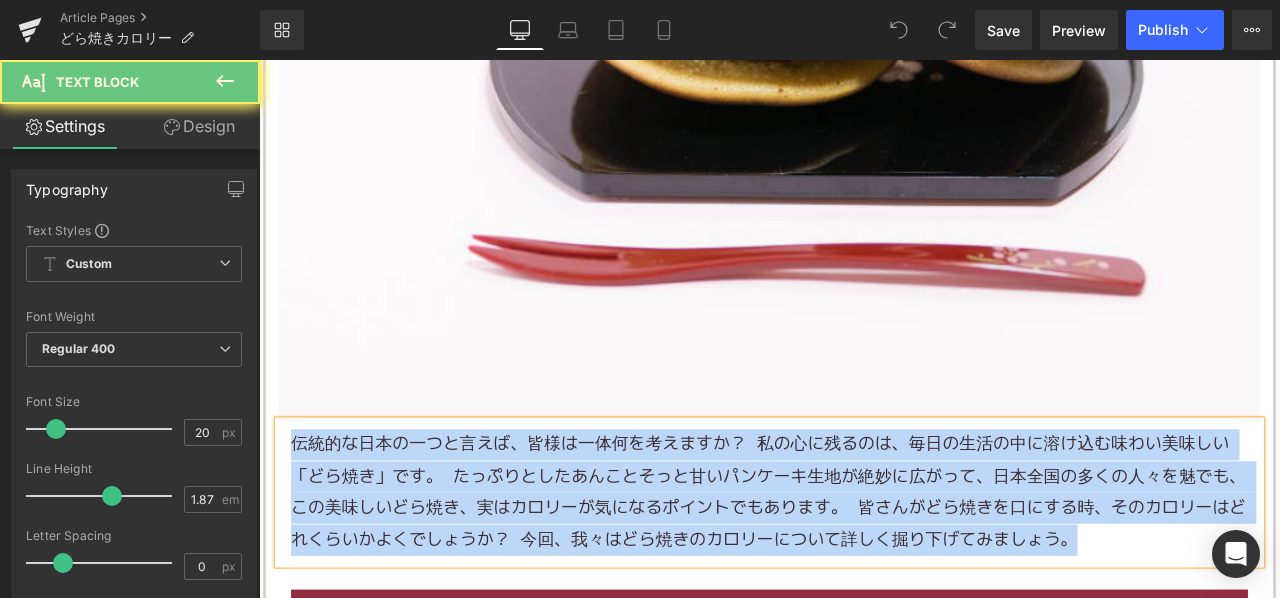 paste 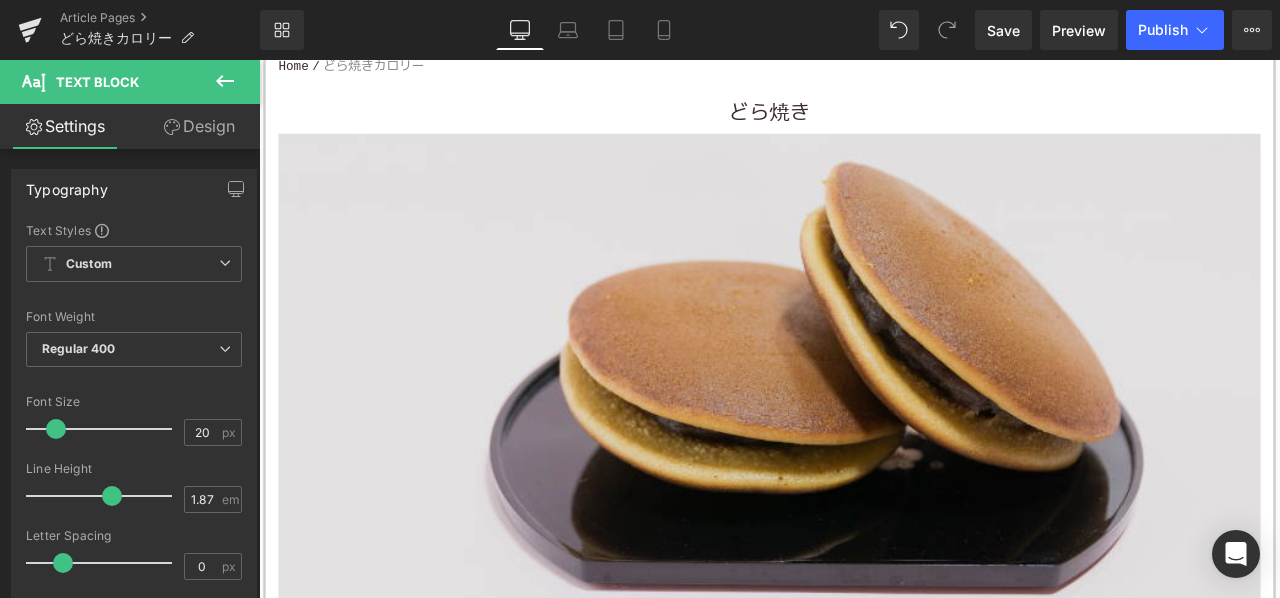 scroll, scrollTop: 100, scrollLeft: 0, axis: vertical 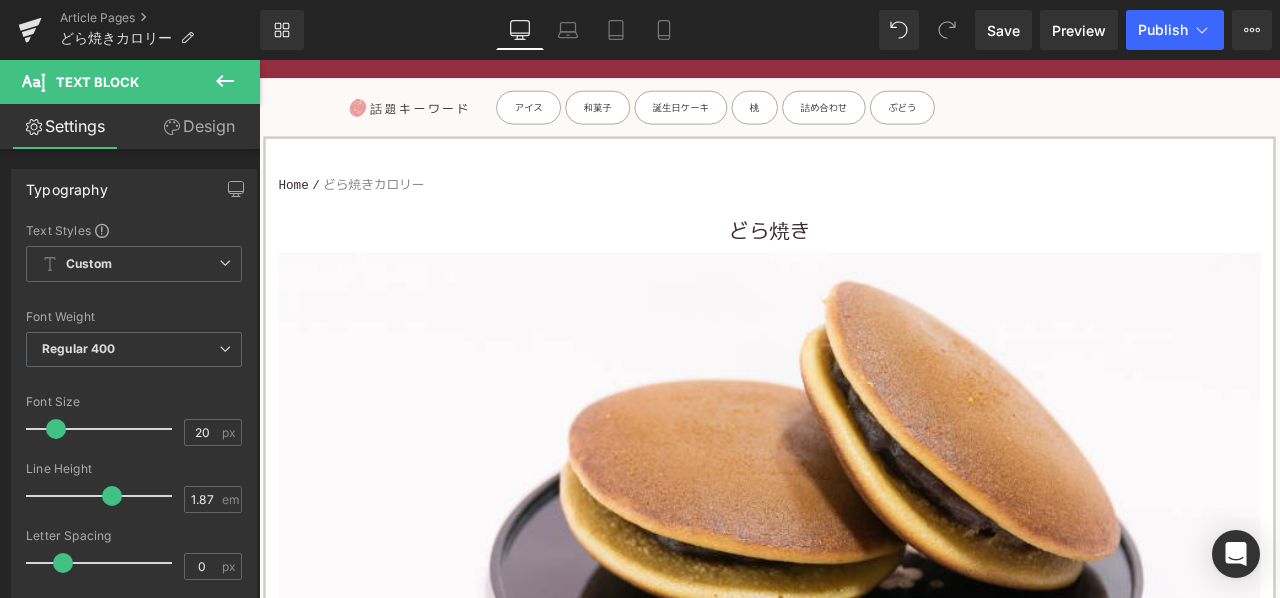 click on "どら焼き" at bounding box center (864, 265) 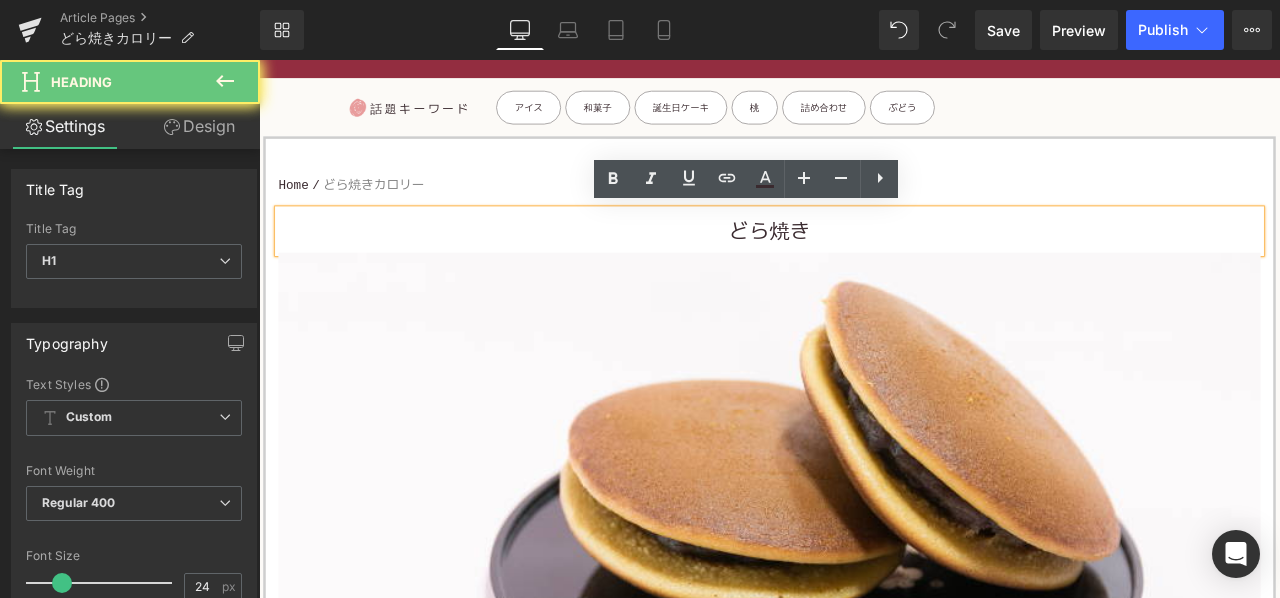click on "どら焼き" at bounding box center [864, 264] 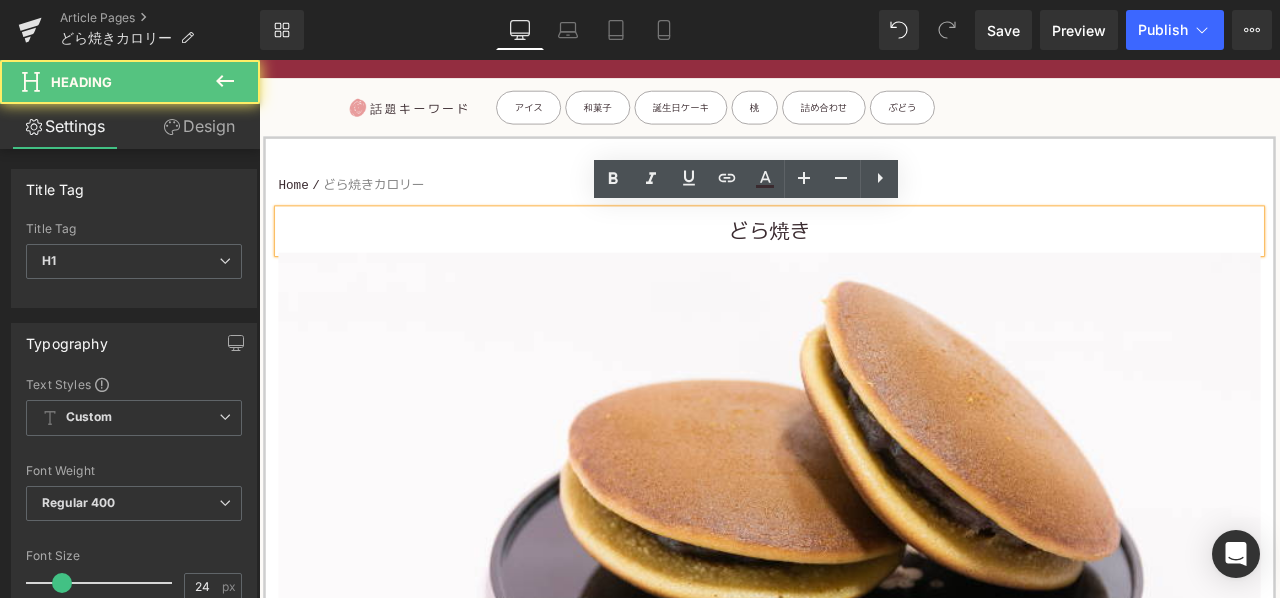 click on "どら焼き" at bounding box center [864, 265] 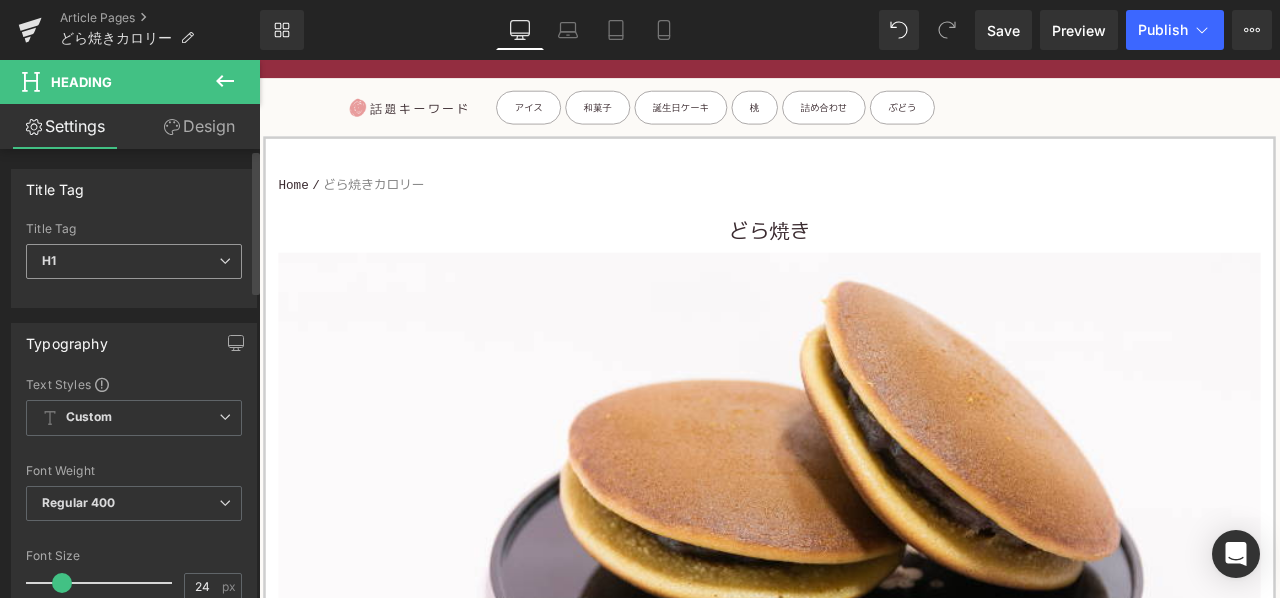 click on "H1" at bounding box center [134, 261] 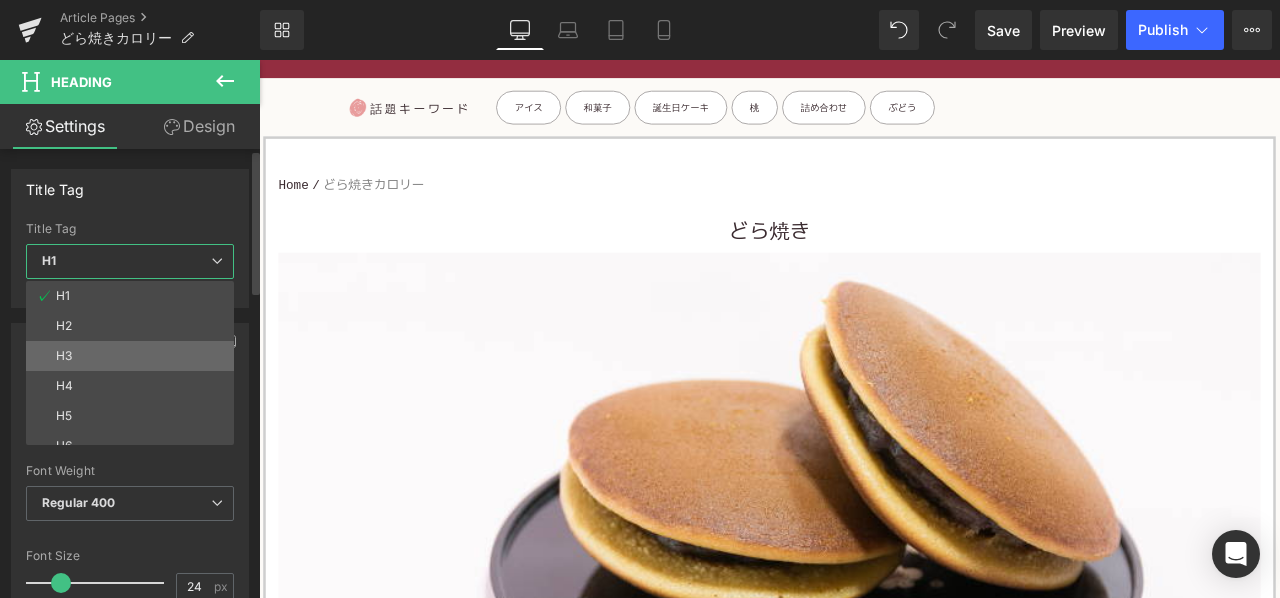 click on "H3" at bounding box center [134, 356] 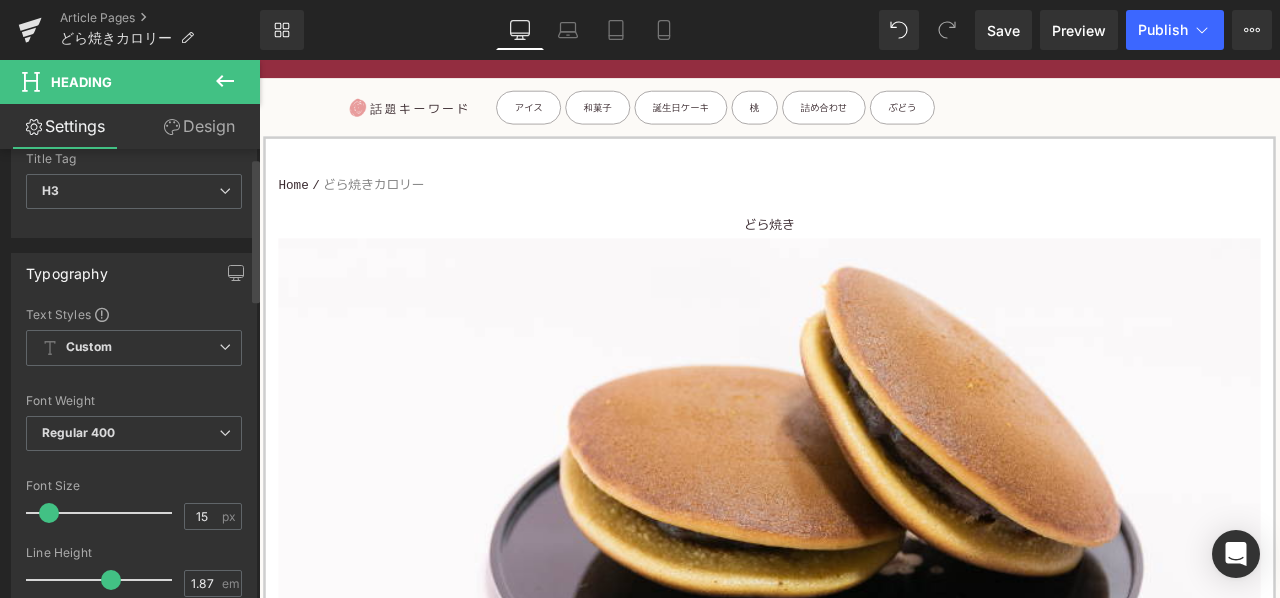 scroll, scrollTop: 100, scrollLeft: 0, axis: vertical 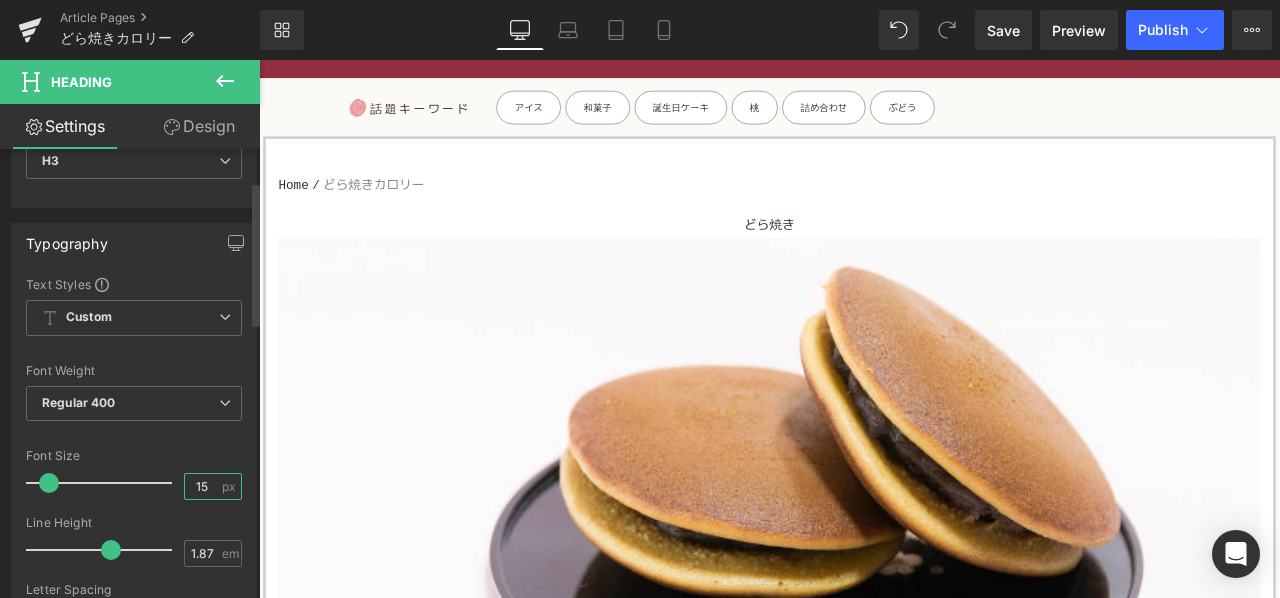drag, startPoint x: 204, startPoint y: 478, endPoint x: 160, endPoint y: 484, distance: 44.407207 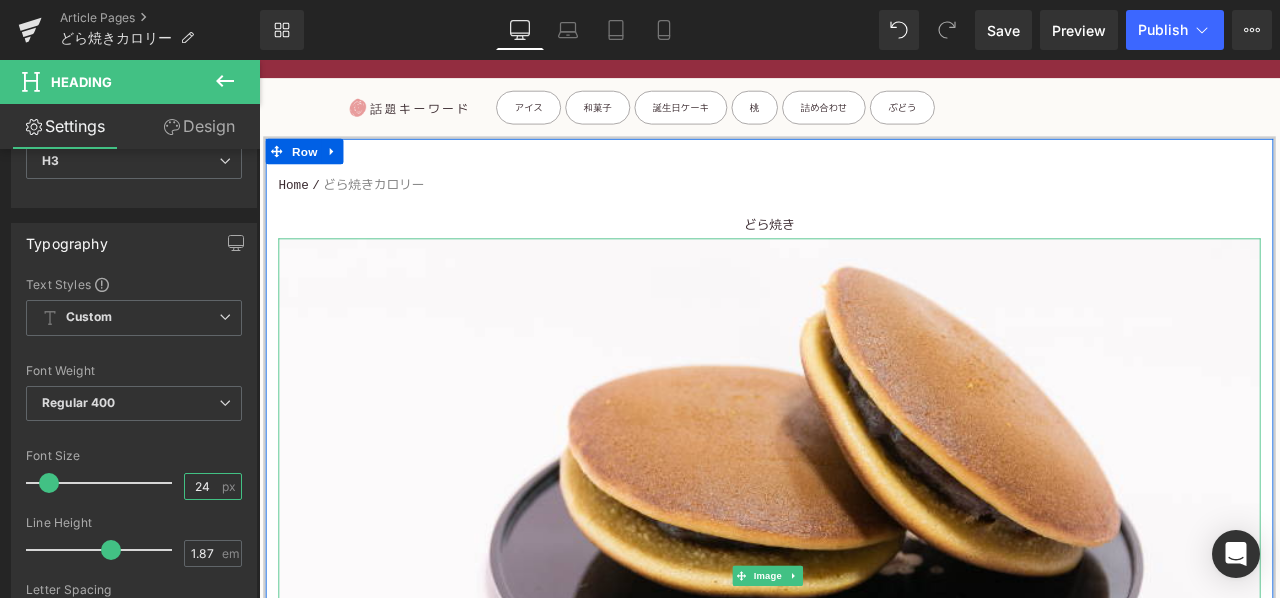 type on "24" 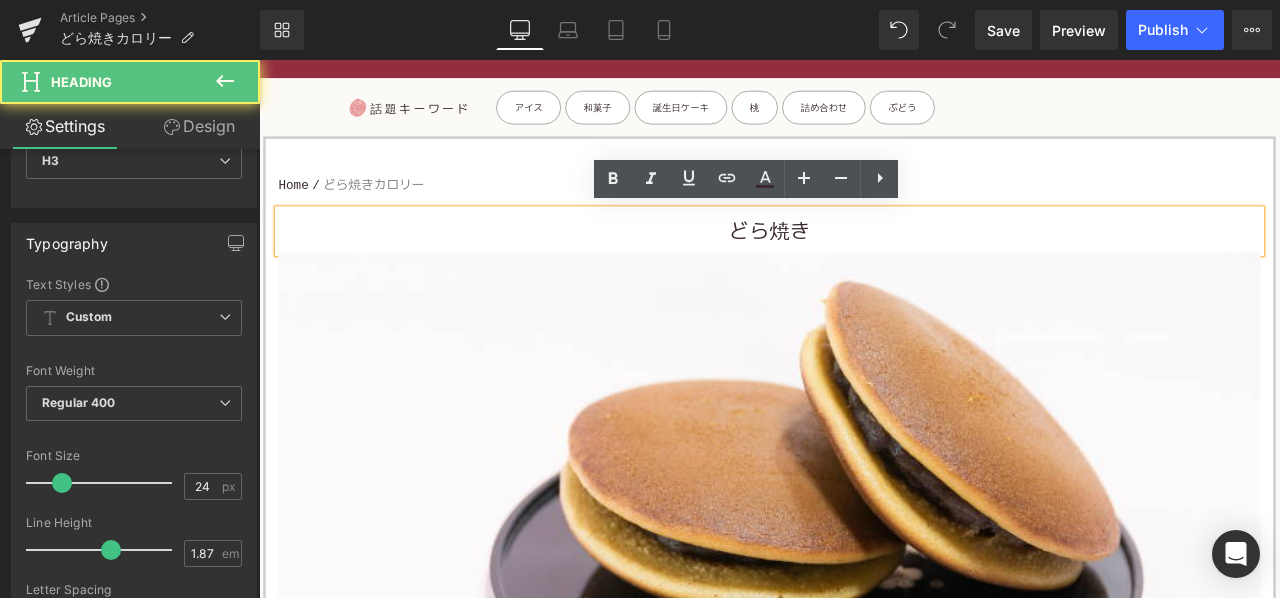 type 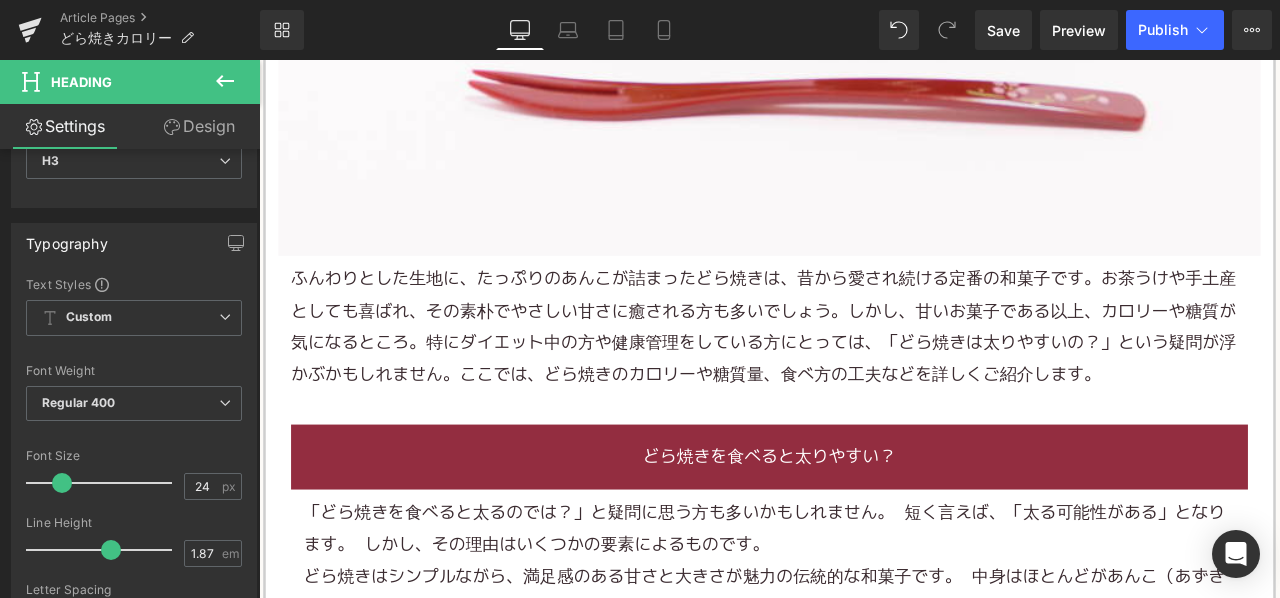 scroll, scrollTop: 900, scrollLeft: 0, axis: vertical 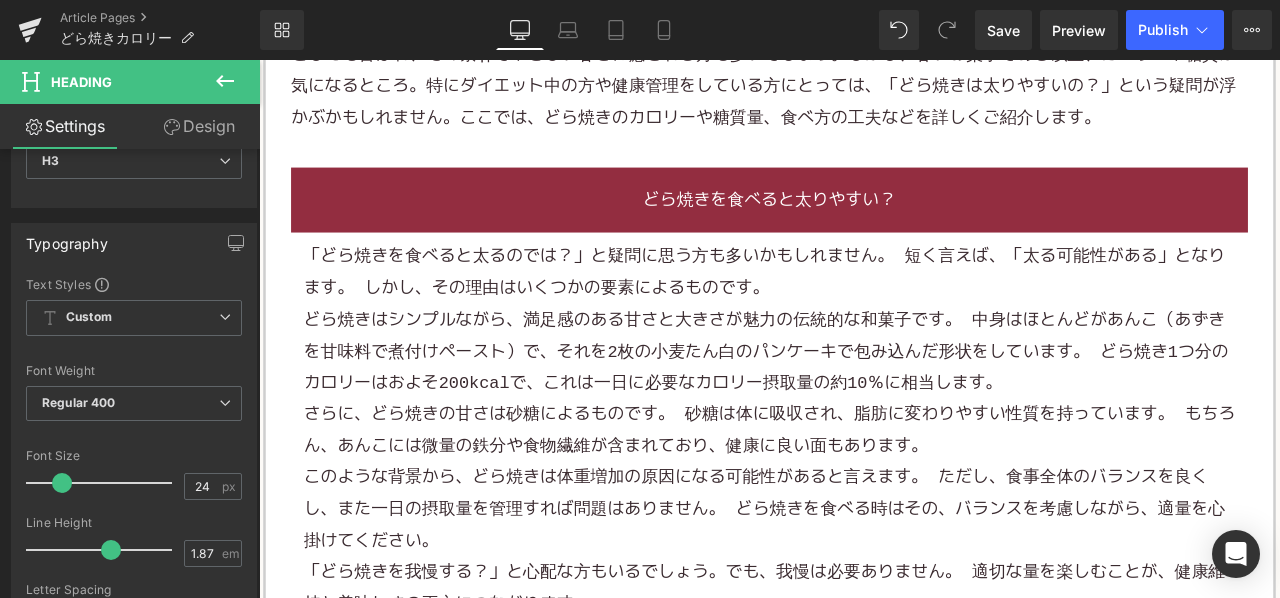 click on "「どら焼きを食べると太るのでは？」と疑問に思う方も多いかもしれません。 短く言えば、「太る可能性がある」となります。 しかし、その理由はいくつかの要素によるものです。" at bounding box center [858, 312] 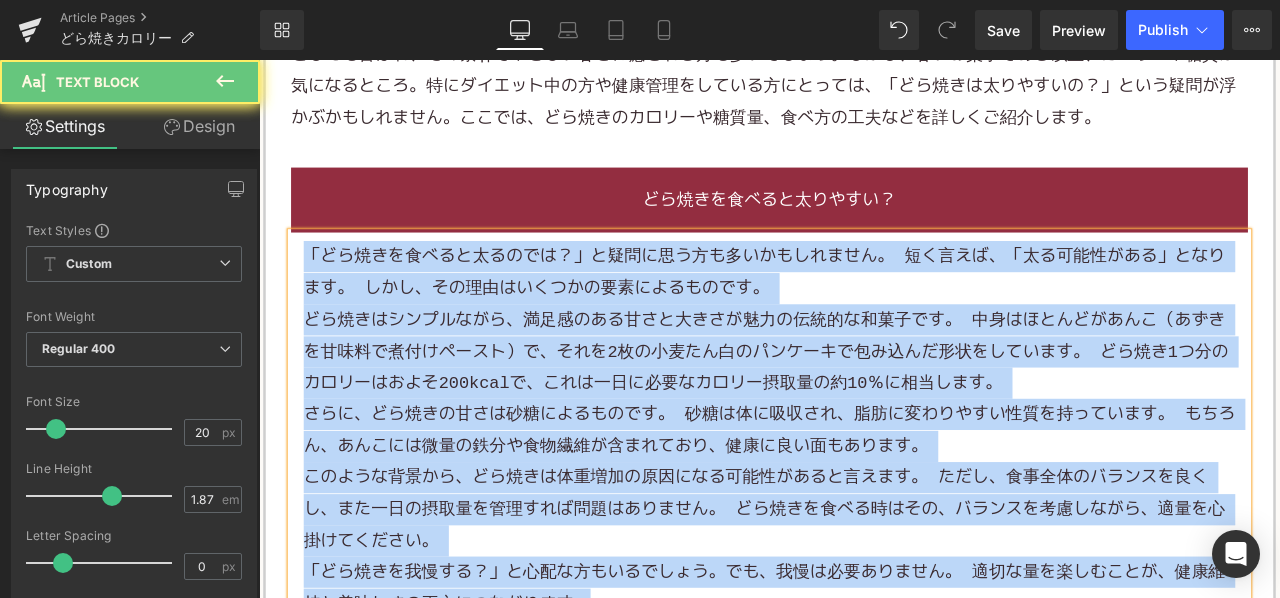 paste 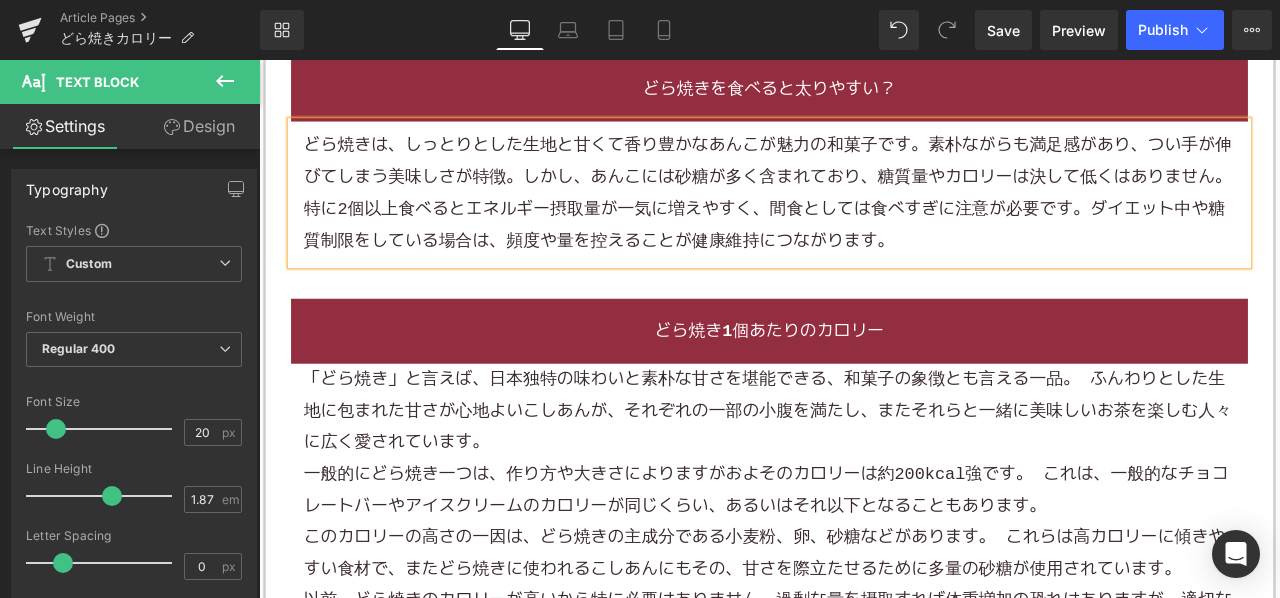 scroll, scrollTop: 1500, scrollLeft: 0, axis: vertical 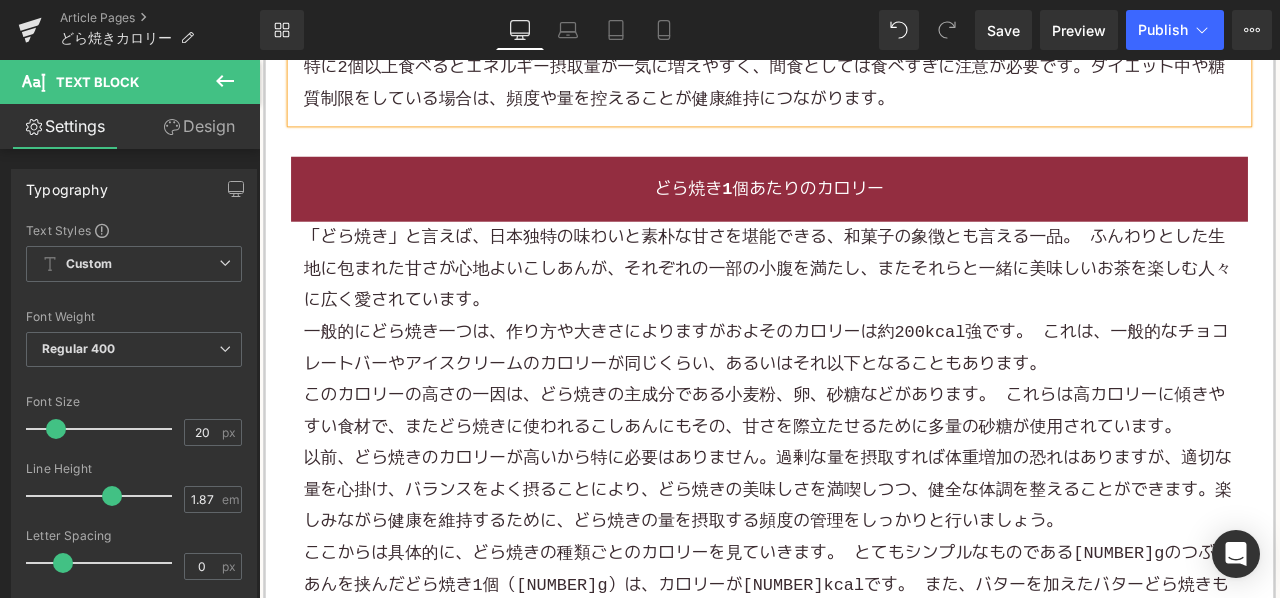 click on "「どら焼き」と言えば、日本独特の味わいと素朴な甘さを堪能できる、和菓子の象徴とも言える一品。 ふんわりとした生地に包まれた甘さが心地よいこしあんが、それぞれの一部の小腹を満たし、またそれらと一緒に美味しいお茶を楽しむ人々に広く愛されています。" at bounding box center (862, 308) 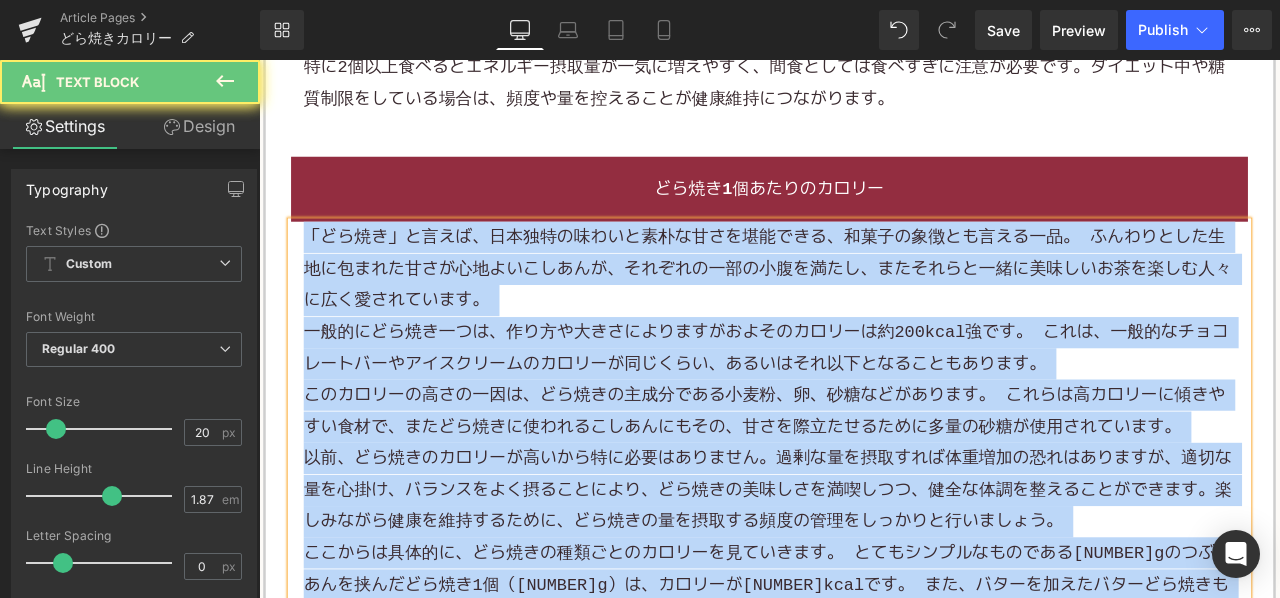 paste 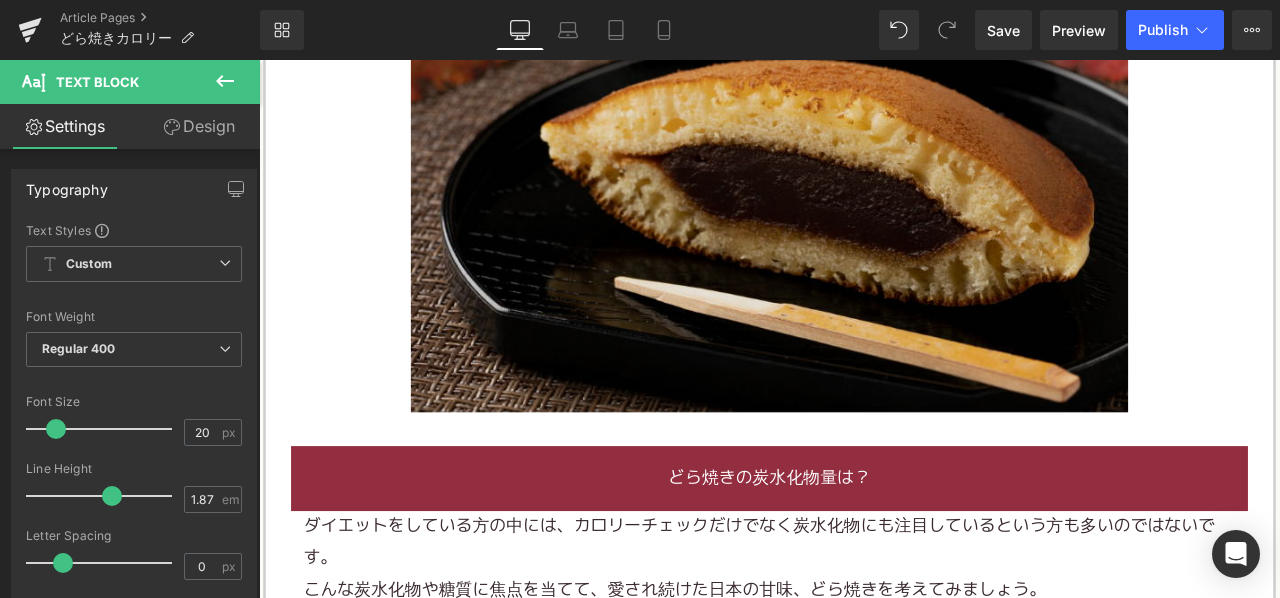 scroll, scrollTop: 2200, scrollLeft: 0, axis: vertical 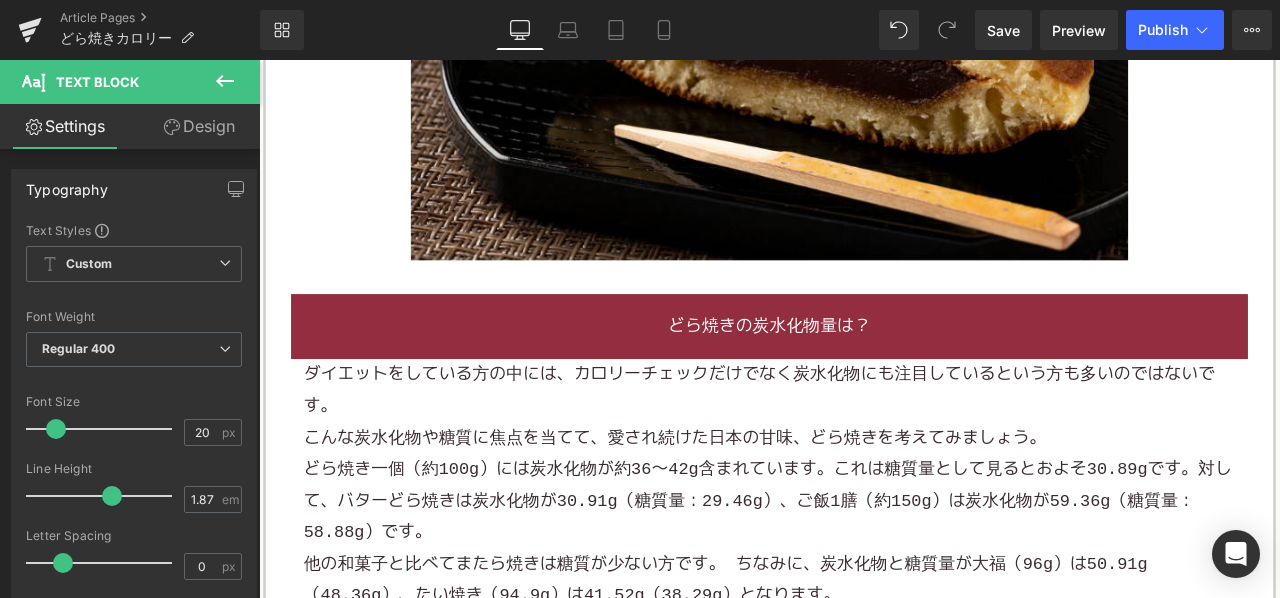 click on "こんな炭水化物や糖質に焦点を当てて、愛され続けた日本の甘味、どら焼きを考えてみましょう。" at bounding box center [752, 507] 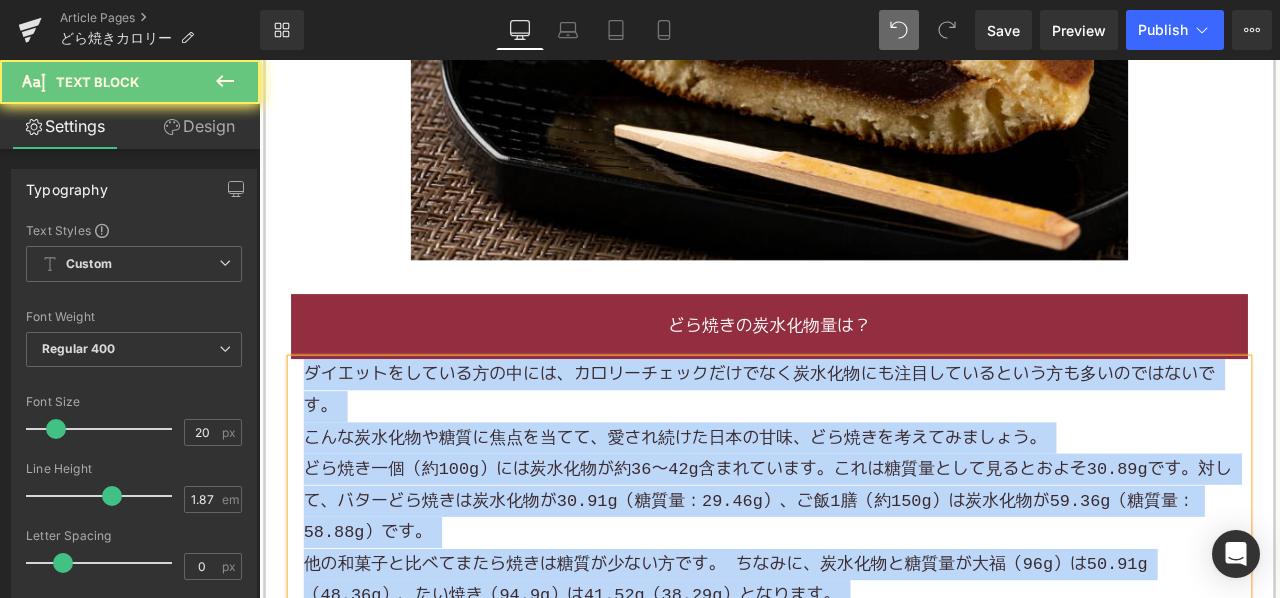 paste 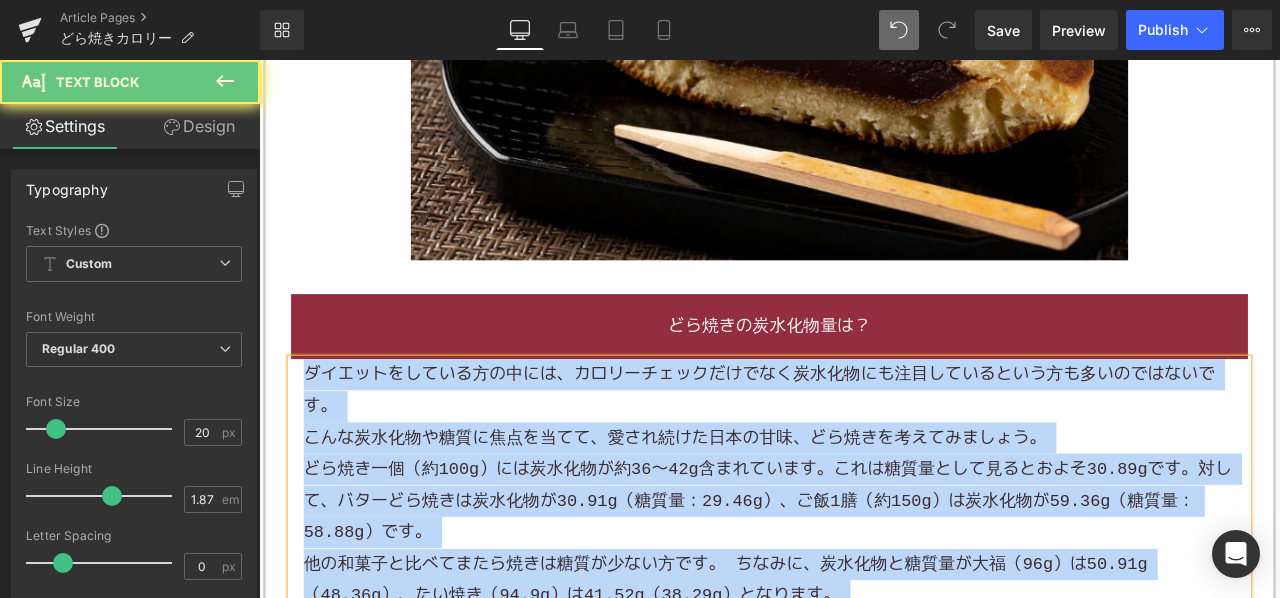 type 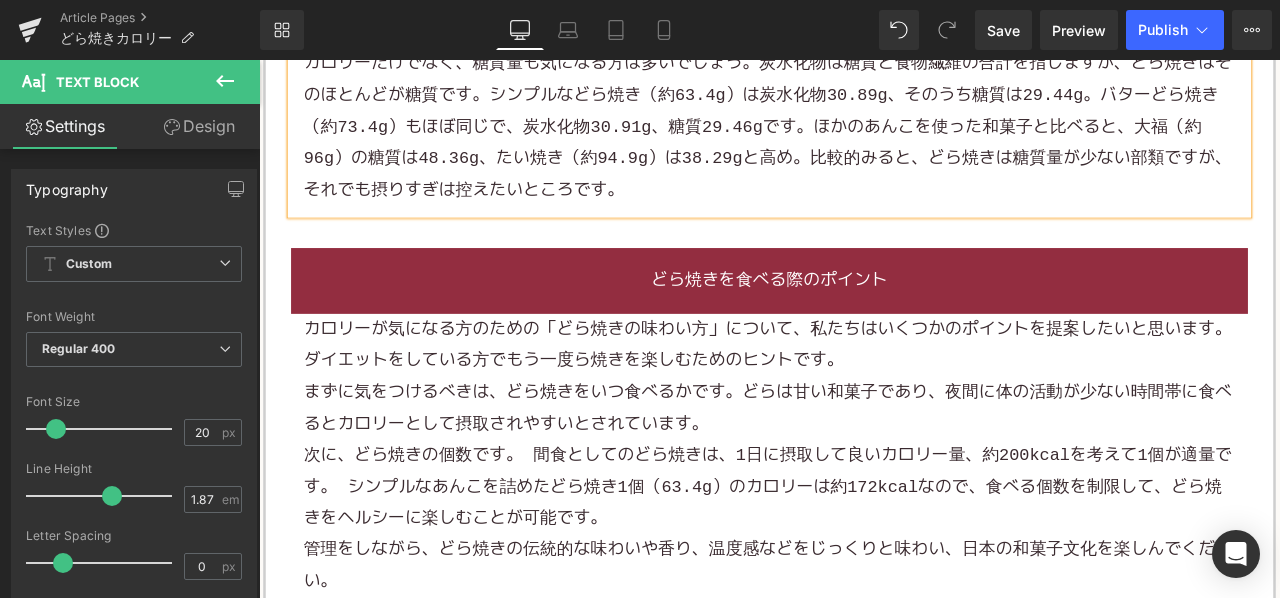 scroll, scrollTop: 2600, scrollLeft: 0, axis: vertical 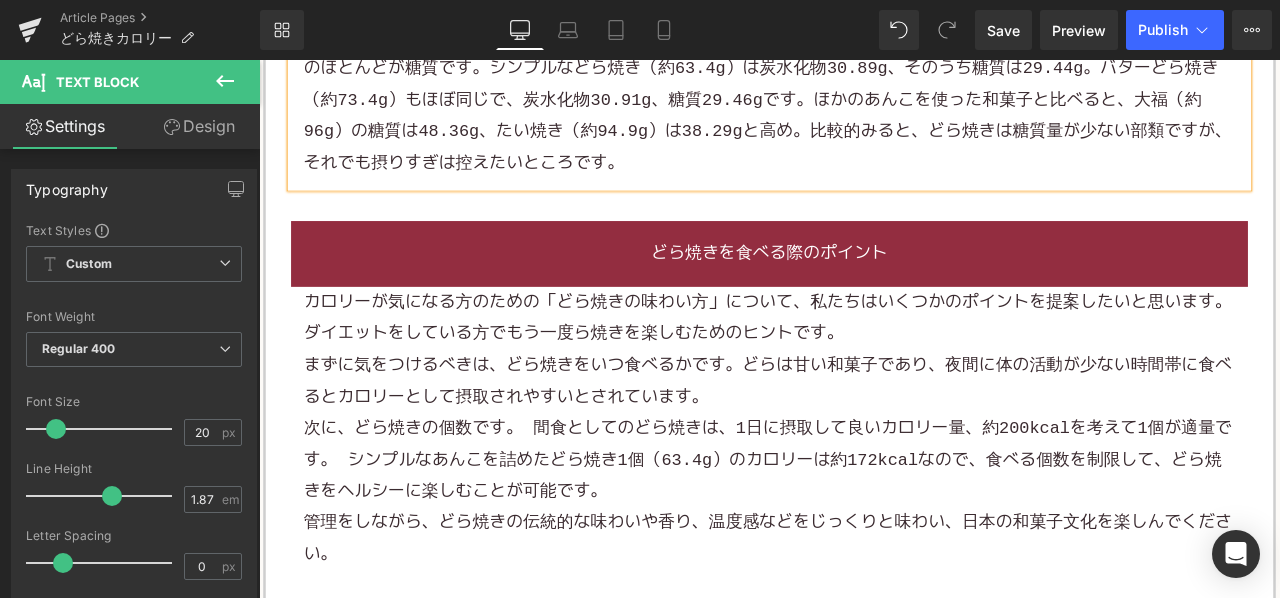 click on "カロリーが気になる方のための「どら焼きの味わい方」について、私たちはいくつかのポイントを提案したいと思います。ダイエットをしている方でもう一度ら焼きを楽しむためのヒントです。" at bounding box center (862, 366) 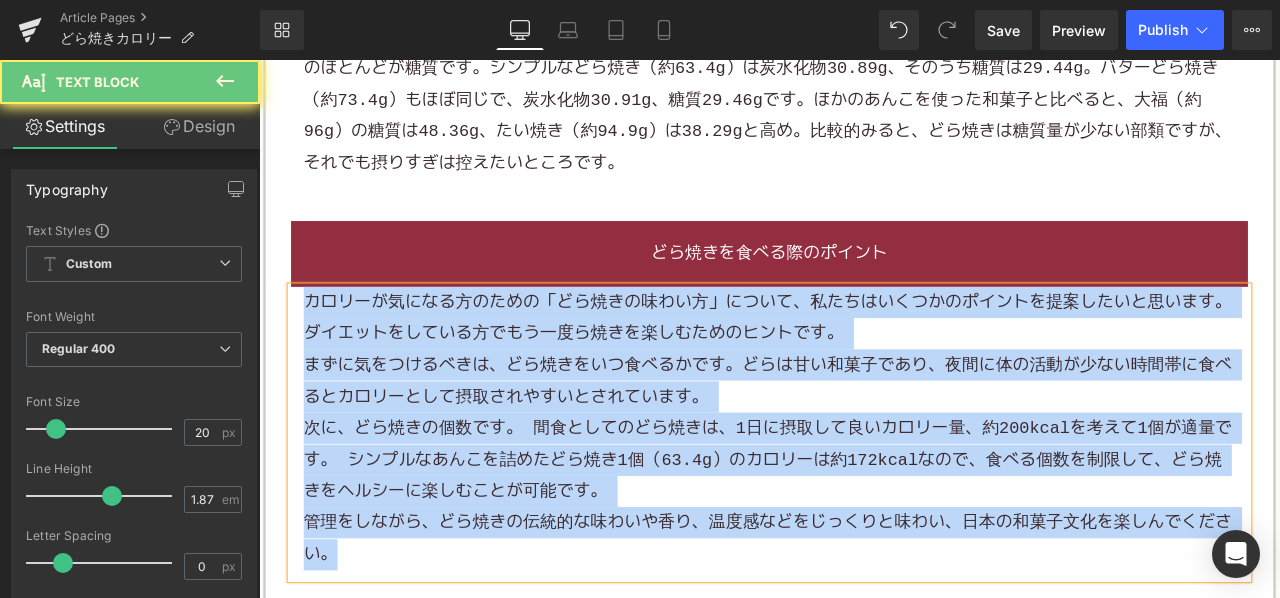 paste 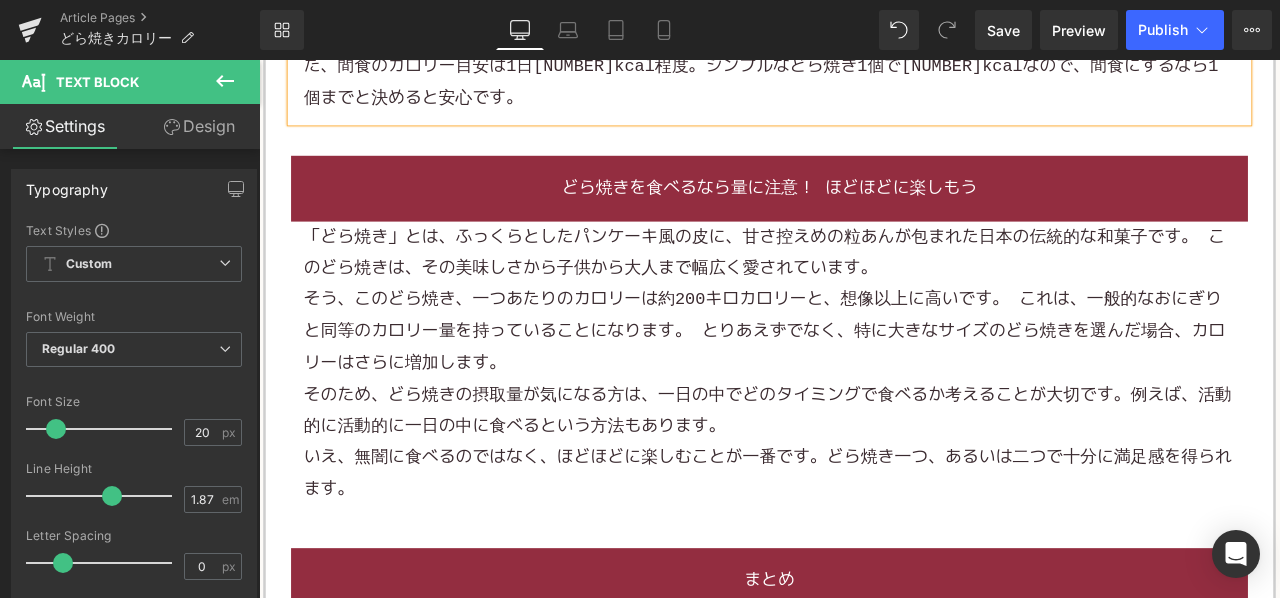 scroll, scrollTop: 3000, scrollLeft: 0, axis: vertical 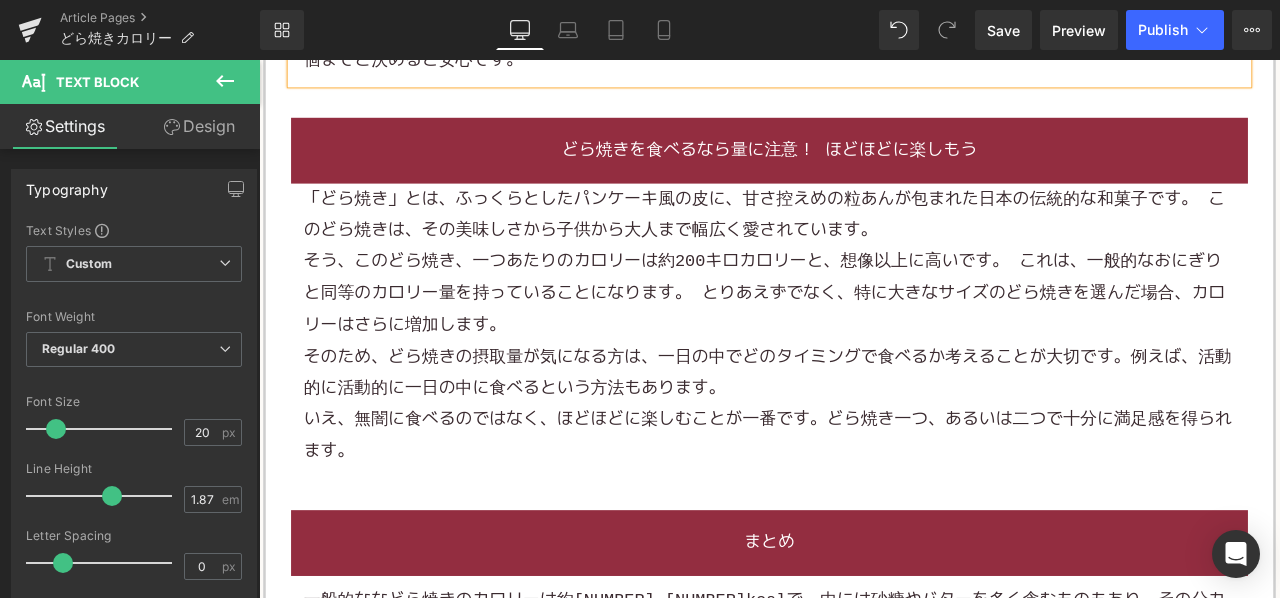click on "そう、このどら焼き、一つあたりのカロリーは約200キロカロリーと、想像以上に高いです。 これは、一般的なおにぎりと同等のカロリー量を持っていることになります。 とりあえずでなく、特に大きなサイズのどら焼きを選んだ場合、カロリーはさらに増加し​​ます。" at bounding box center (858, 336) 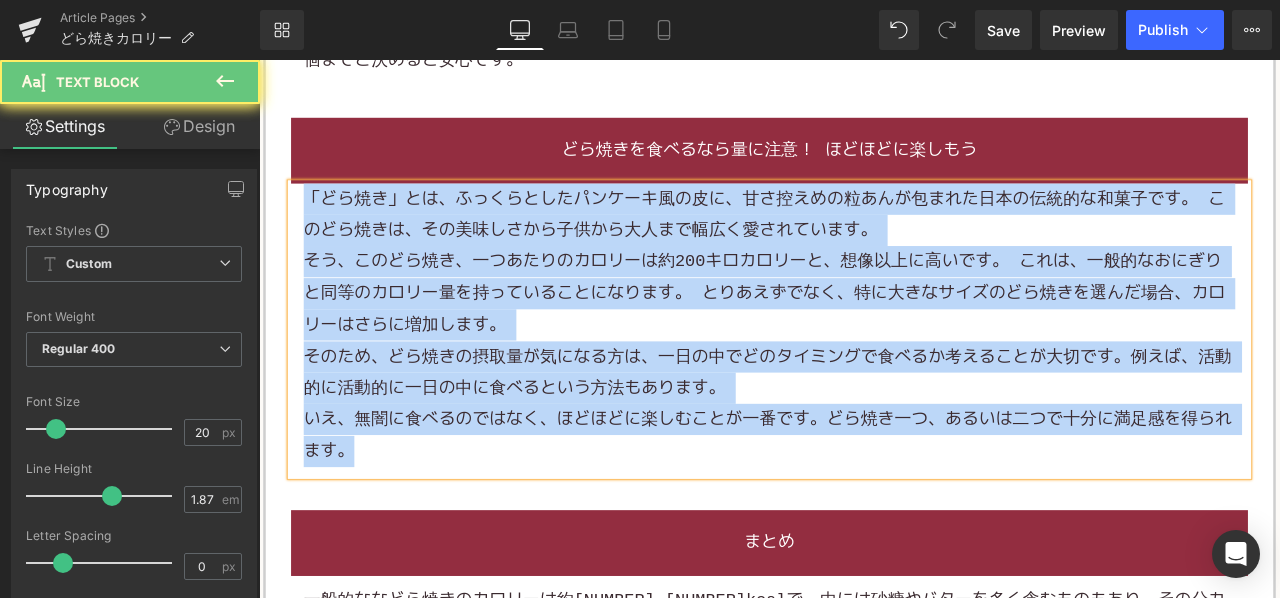 paste 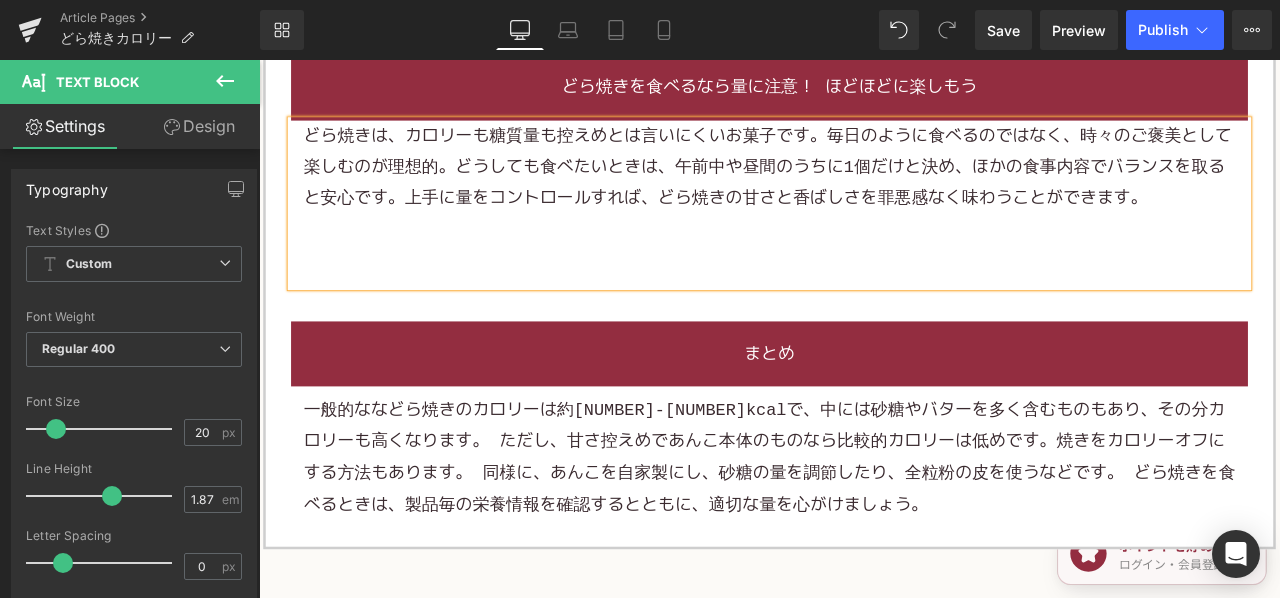scroll, scrollTop: 3300, scrollLeft: 0, axis: vertical 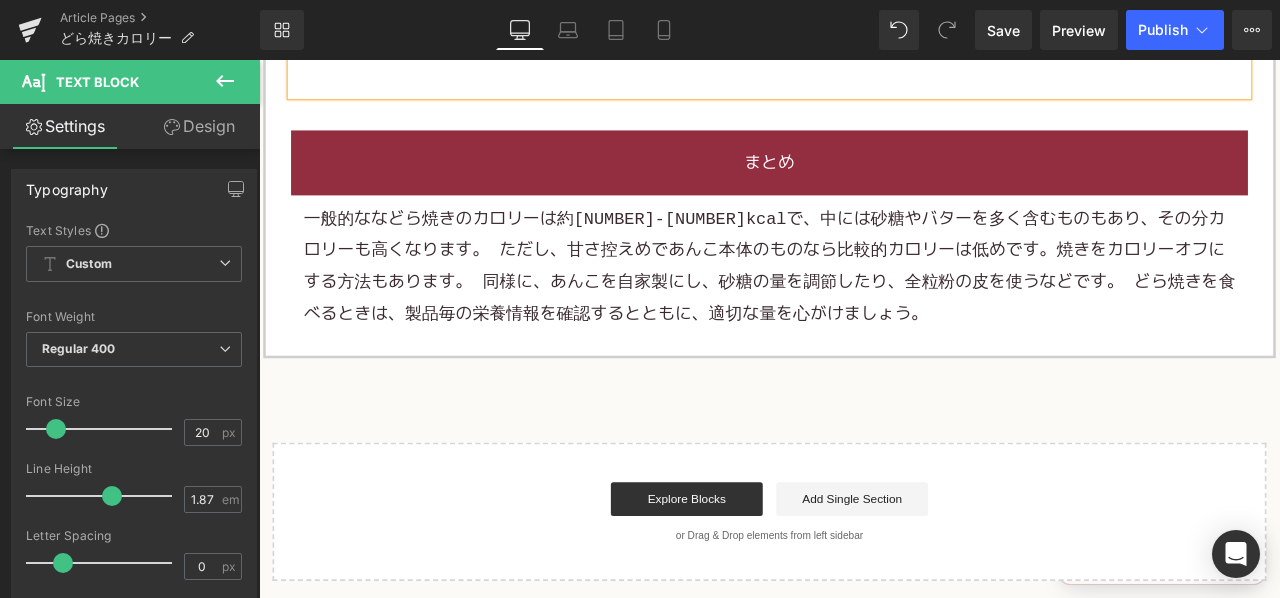 click on "一般的ななどら焼きのカロリーは約[NUMBER]-[NUMBER]kcalで、中には砂糖やバターを多く含むものもあり、その分カロリーも高くなります。 ただし、甘さ控えめであんこ本体のものなら比較的カロリーは低めです。焼きをカロリーオフにする方法もあります。 同様に、あんこを自家製にし、砂糖の量を調節したり、全粒粉の皮を使うなどです。 どら焼きを食べるときは、製品毎の栄養情報を確認するとともに、適切な量を心がけましょう。" at bounding box center [864, 305] 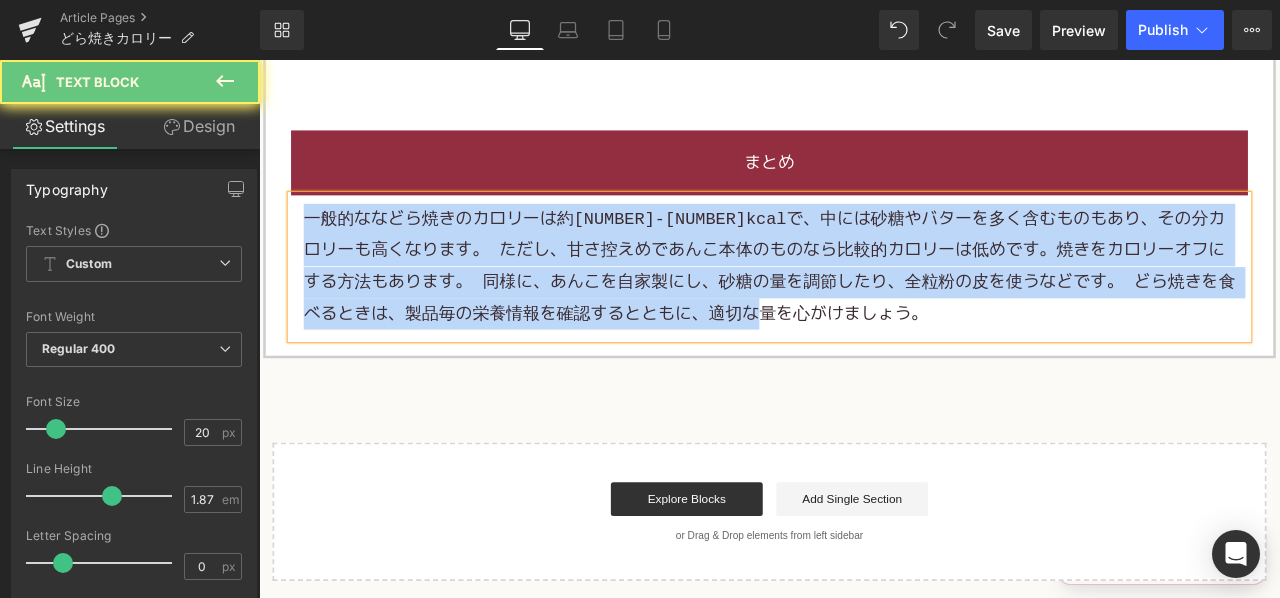 paste 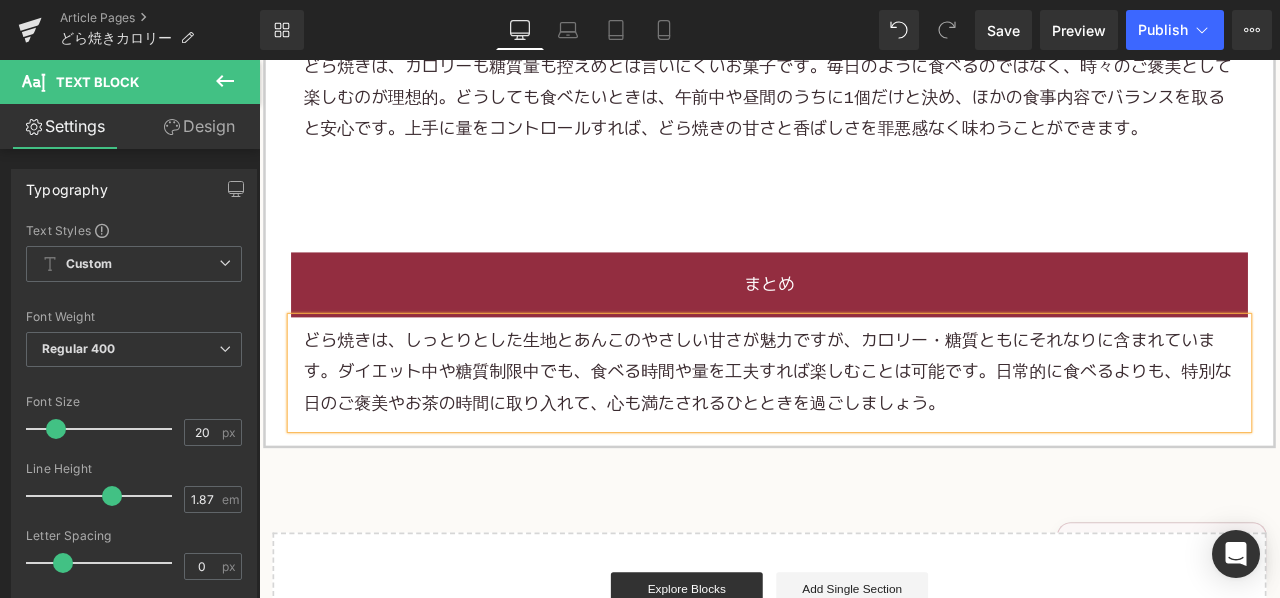 scroll, scrollTop: 3100, scrollLeft: 0, axis: vertical 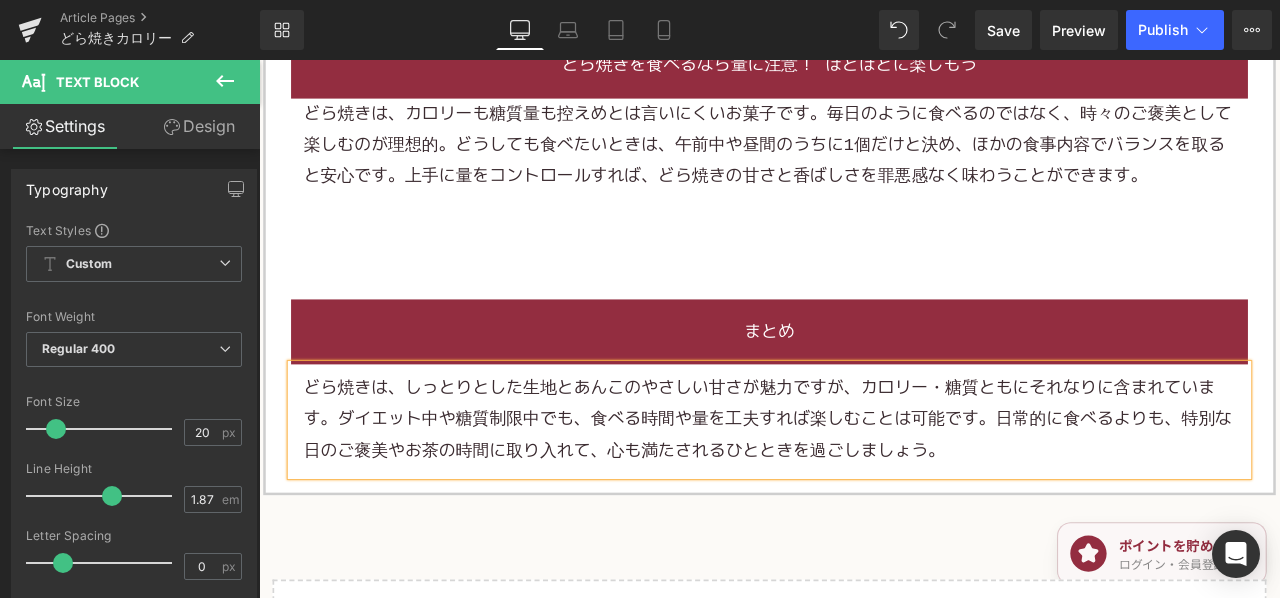 click at bounding box center (864, 273) 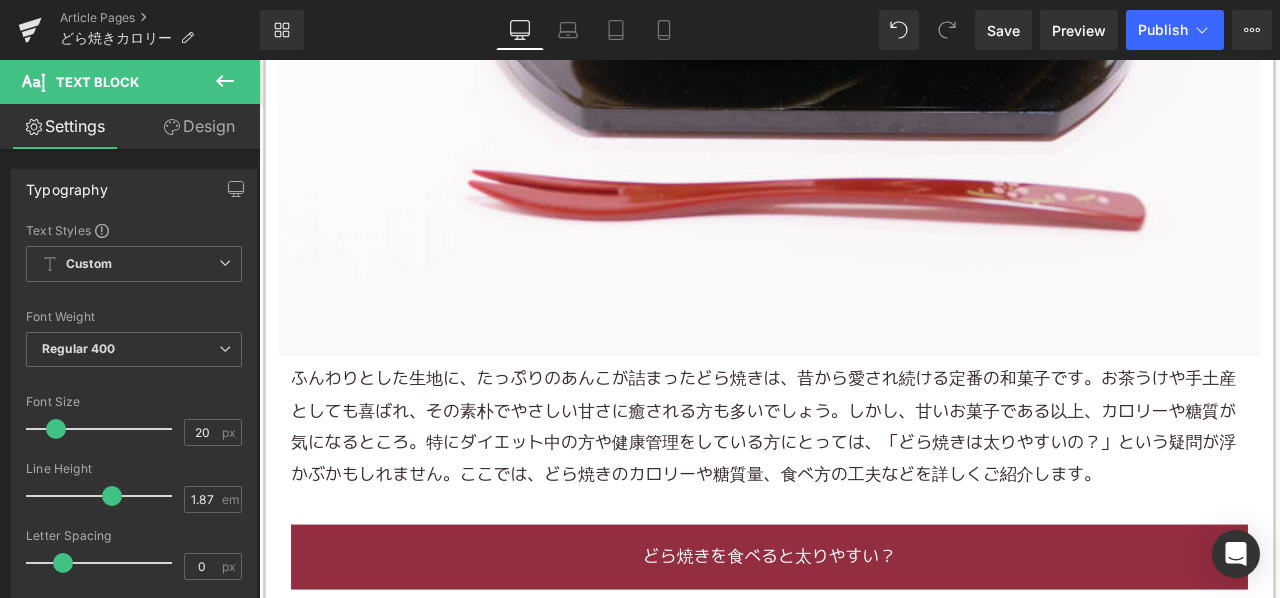 scroll, scrollTop: 900, scrollLeft: 0, axis: vertical 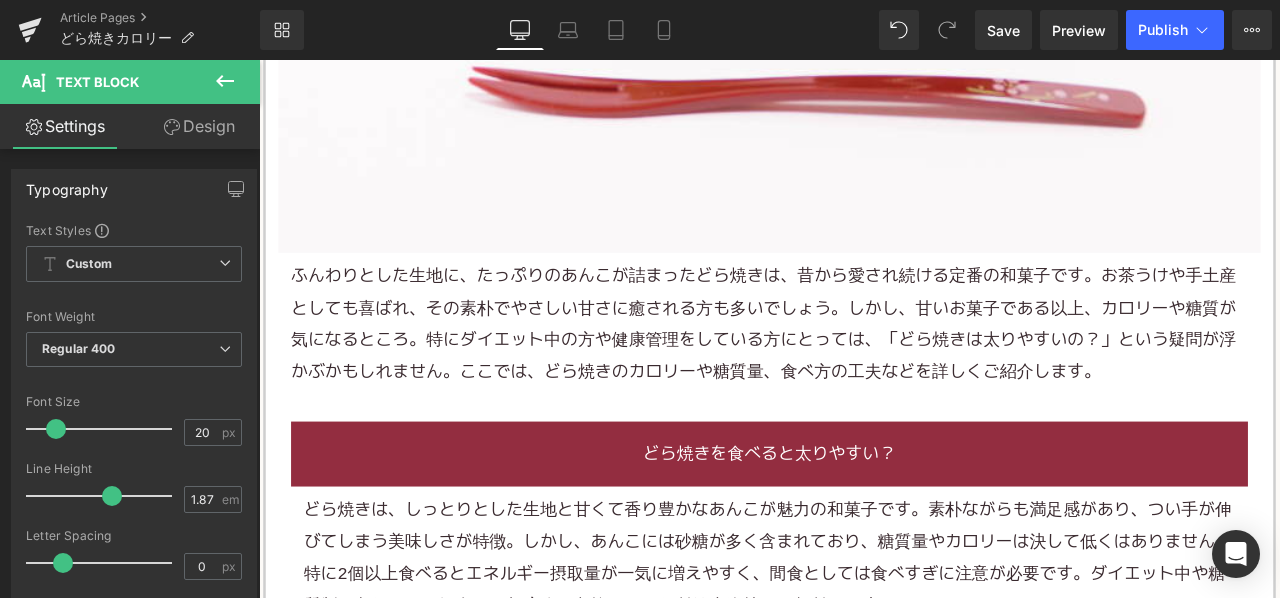 click on "ふんわりとした生地に、たっぷりのあんこが詰まったどら焼きは、昔から愛され続ける定番の和菓子です。お茶うけや手土産としても喜ばれ、その素朴でやさしい甘さに癒される方も多いでしょう。しかし、甘いお菓子である以上、カロリーや糖質が気になるところ。特にダイエット中の方や健康管理をしている方にとっては、「どら焼きは太りやすいの？」という疑問が浮かぶかもしれません。ここでは、どら焼きのカロリーや糖質量、食べ方の工夫などを詳しくご紹介します。" at bounding box center [857, 372] 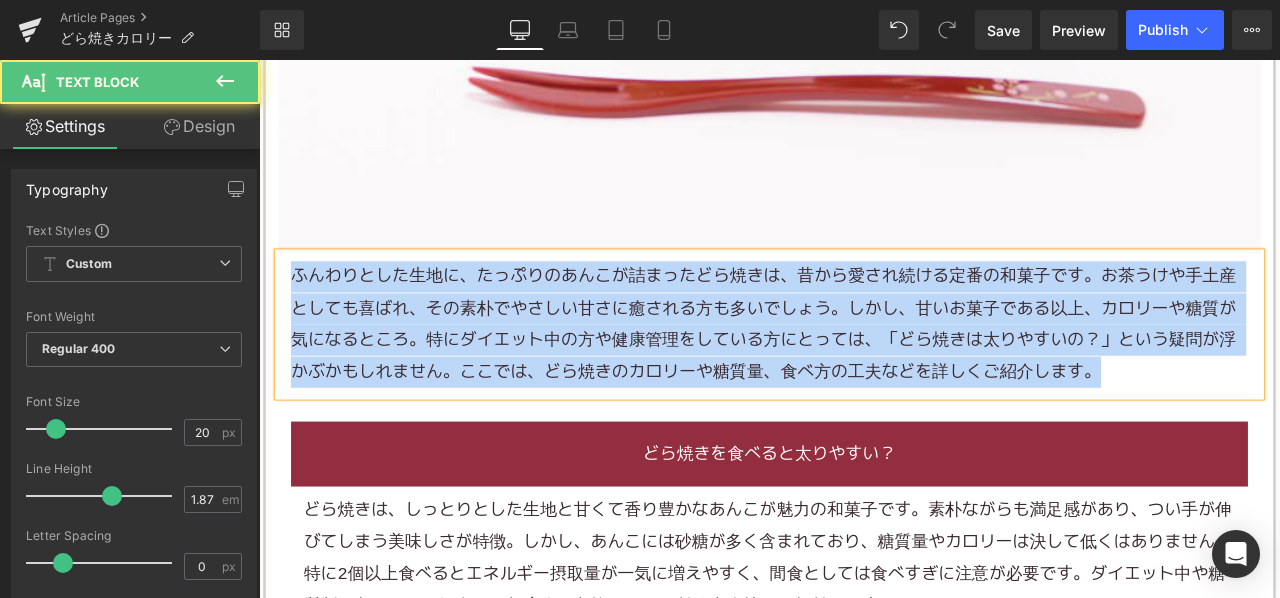 copy on "ふんわりとした生地に、たっぷりのあんこが詰まったどら焼きは、昔から愛され続ける定番の和菓子です。お茶うけや手土産としても喜ばれ、その素朴でやさしい甘さに癒される方も多いでしょう。しかし、甘いお菓子である以上、カロリーや糖質が気になるところ。特にダイエット中の方や健康管理をしている方にとっては、「どら焼きは太りやすいの？」という疑問が浮かぶかもしれません。ここでは、どら焼きのカロリーや糖質量、食べ方の工夫などを詳しくご紹介します。" 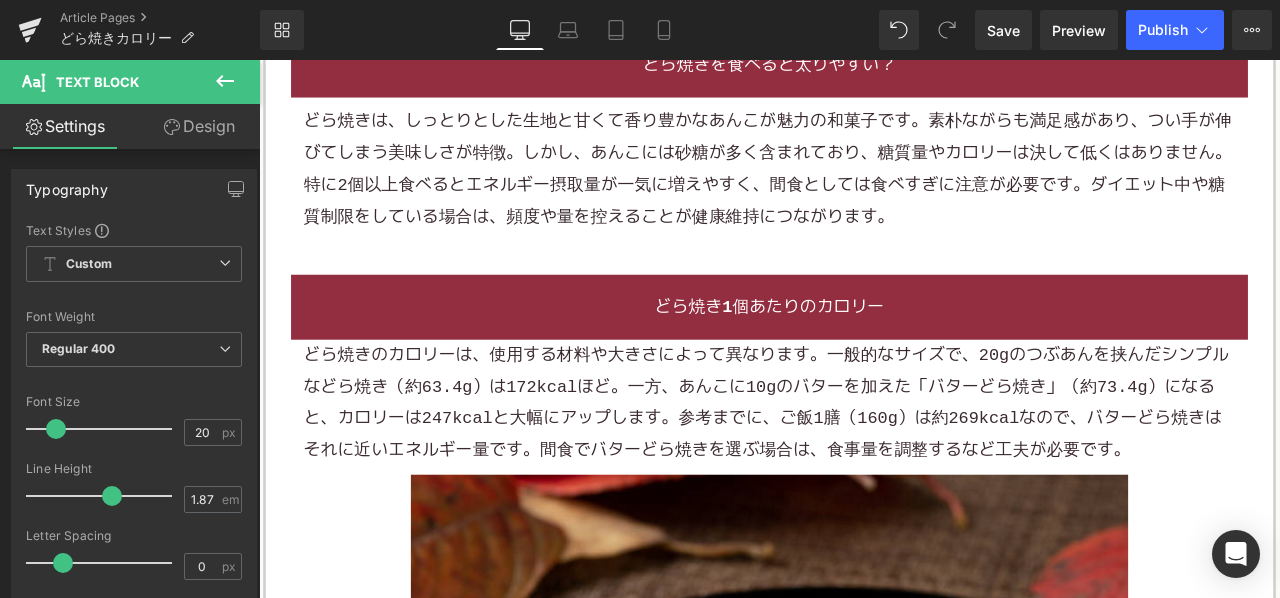 scroll, scrollTop: 1400, scrollLeft: 0, axis: vertical 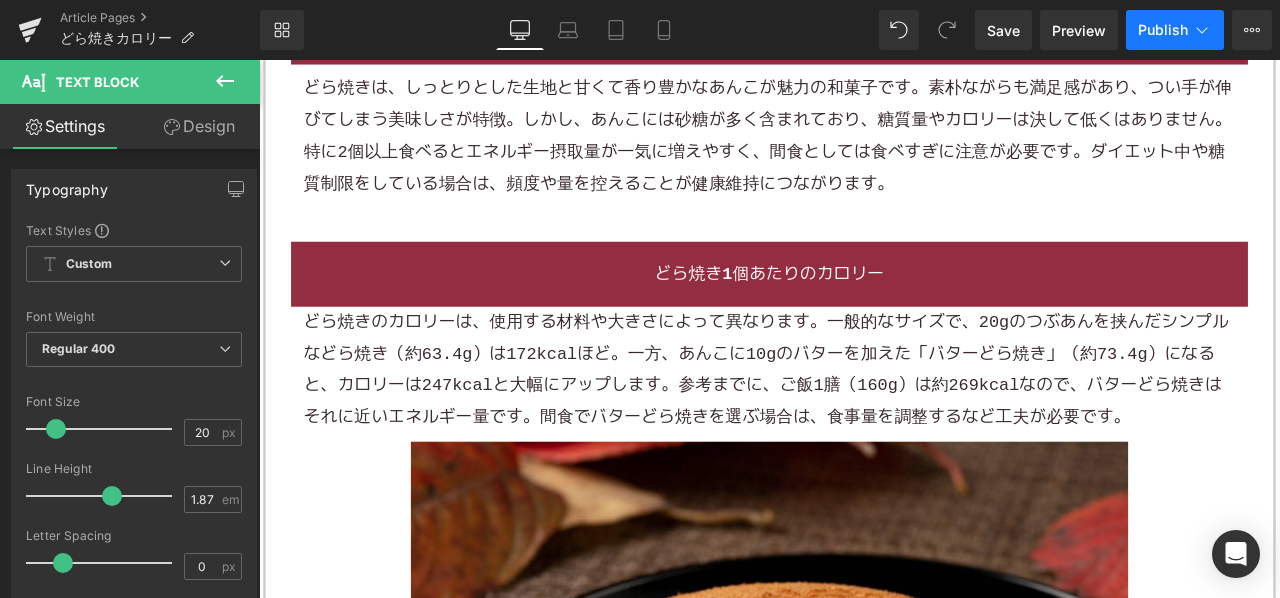 click on "Publish" at bounding box center [1175, 30] 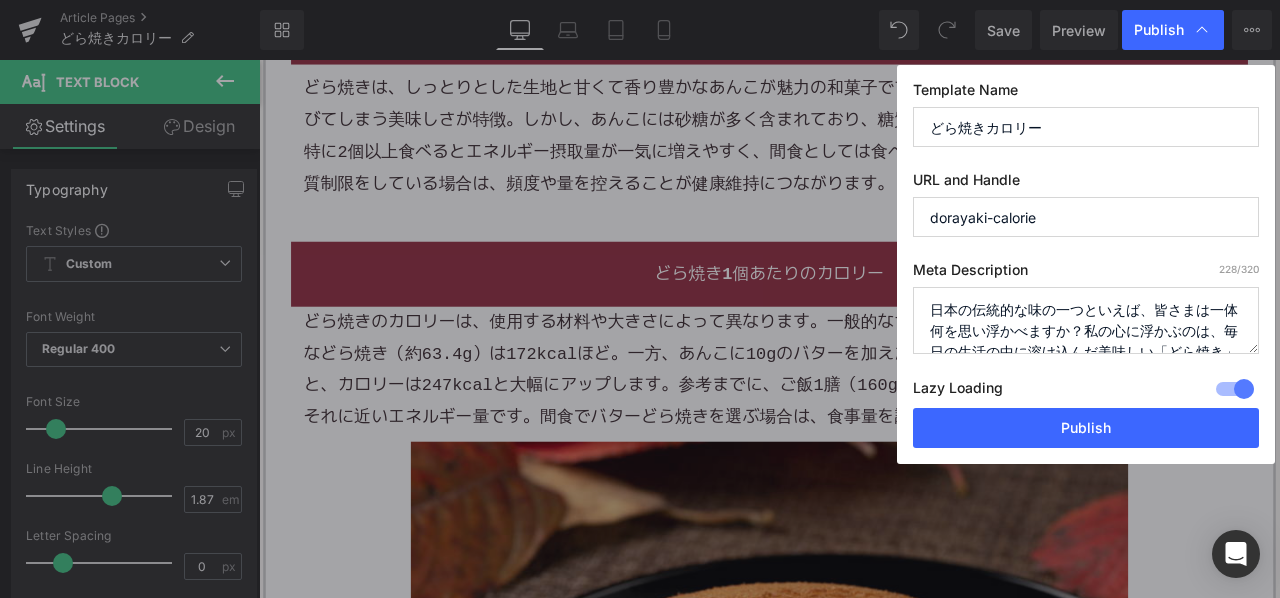 type 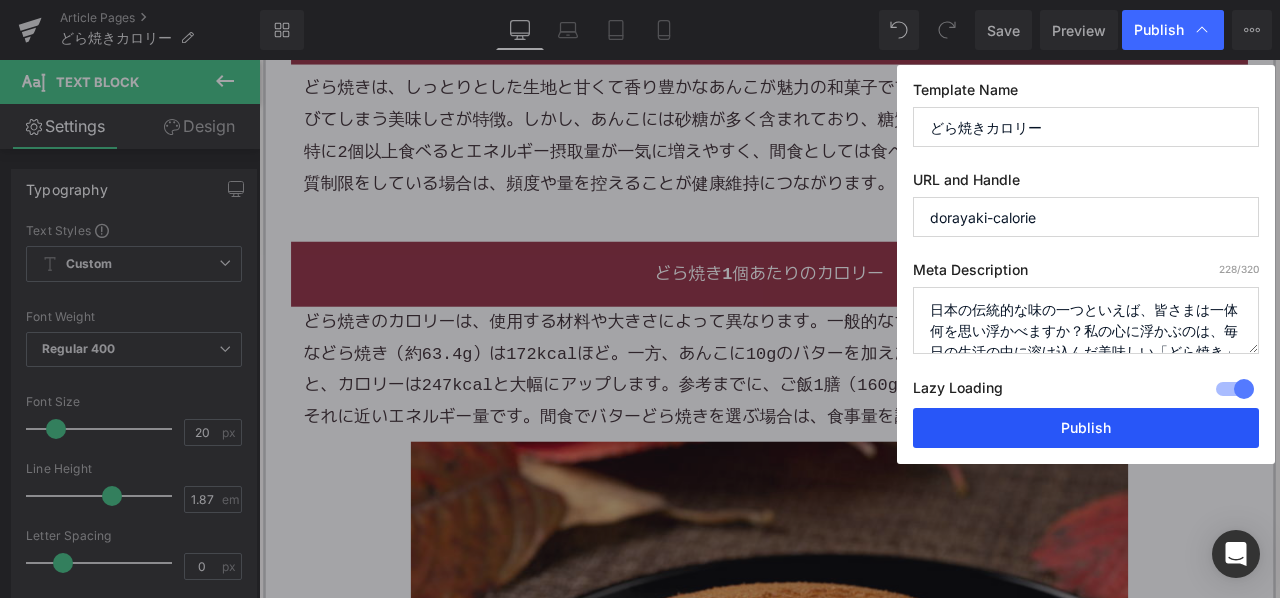 paste on "ふんわりとした生地に、たっぷりのあんこが詰まったどら焼きは、昔から愛され続ける定番の和菓子です。お茶うけや手土産としても喜ばれ、その素朴でやさしい甘さに癒される方も多いでしょう。しかし、甘いお菓子である以上、カロリーや糖質が気になるところ。特にダイエット中の方や健康管理をしている方にとっては、「どら焼きは太りやすいの？」という疑問が浮かぶかもしれません。ここでは、どら焼きのカロリーや糖質量、食べ方の工夫などを詳しくご紹介します" 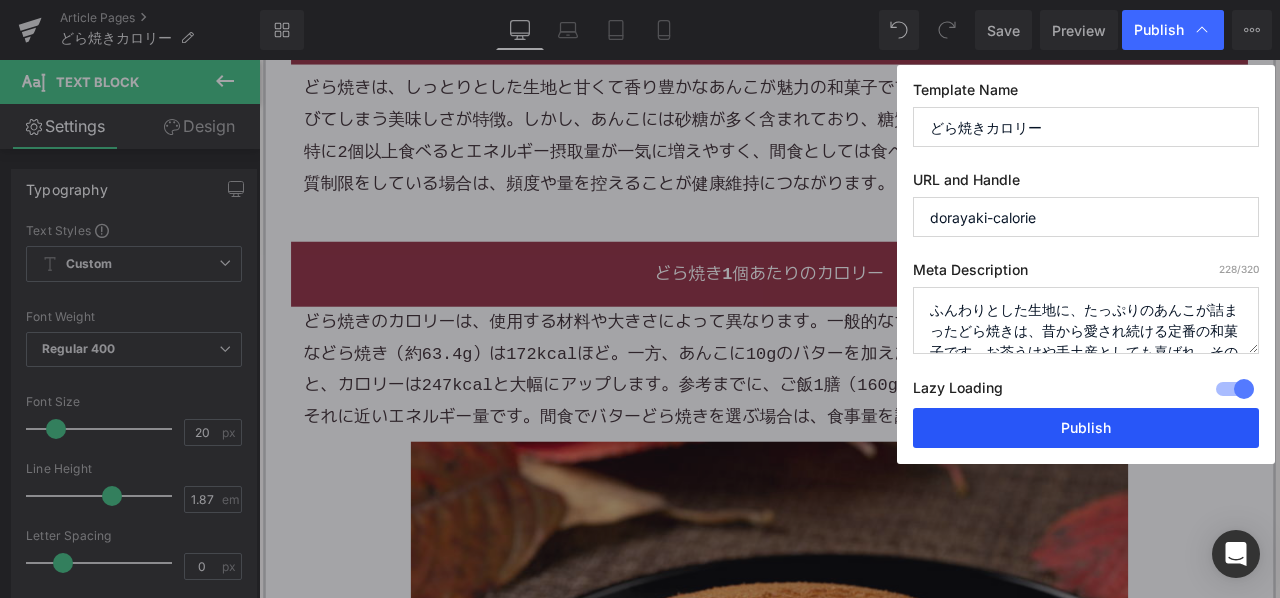 scroll, scrollTop: 174, scrollLeft: 0, axis: vertical 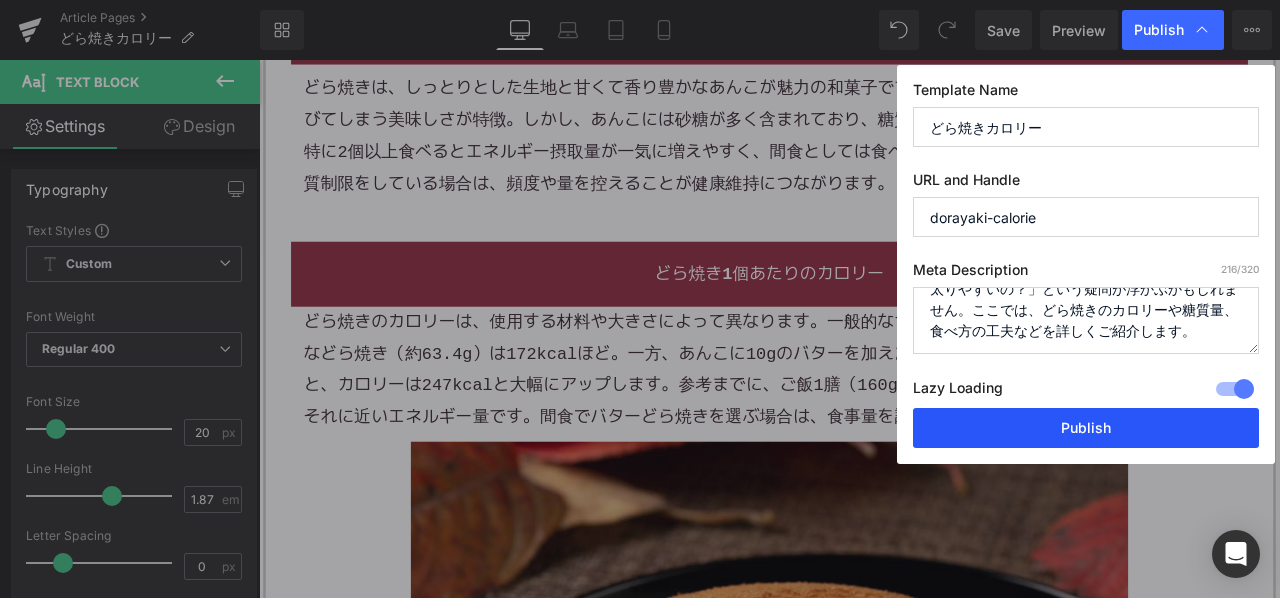 type on "ふんわりとした生地に、たっぷりのあんこが詰まったどら焼きは、昔から愛され続ける定番の和菓子です。お茶うけや手土産としても喜ばれ、その素朴でやさしい甘さに癒される方も多いでしょう。しかし、甘いお菓子である以上、カロリーや糖質が気になるところ。特にダイエット中の方や健康管理をしている方にとっては、「どら焼きは太りやすいの？」という疑問が浮かぶかもしれません。ここでは、どら焼きのカロリーや糖質量、食べ方の工夫などを詳しくご紹介します。" 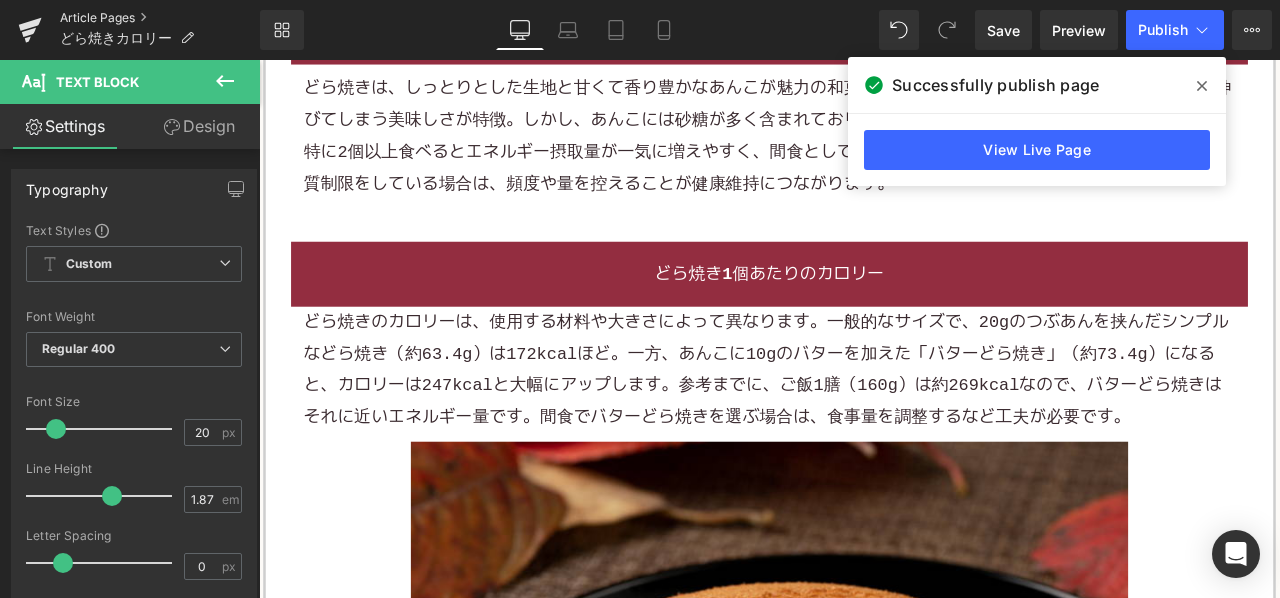click on "Article Pages" at bounding box center (160, 18) 